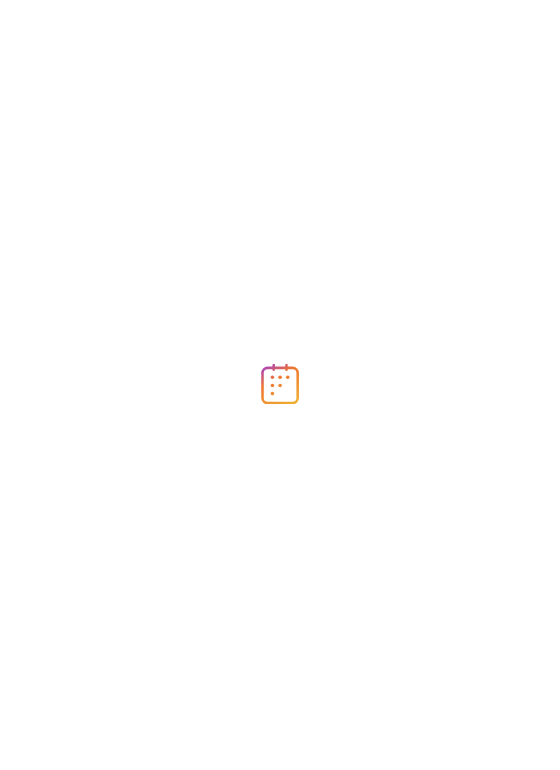 scroll, scrollTop: 0, scrollLeft: 0, axis: both 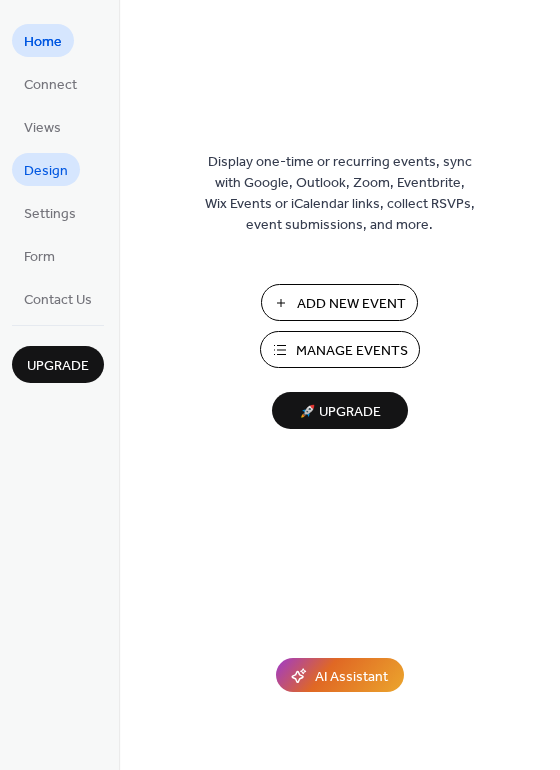 click on "Design" at bounding box center [46, 171] 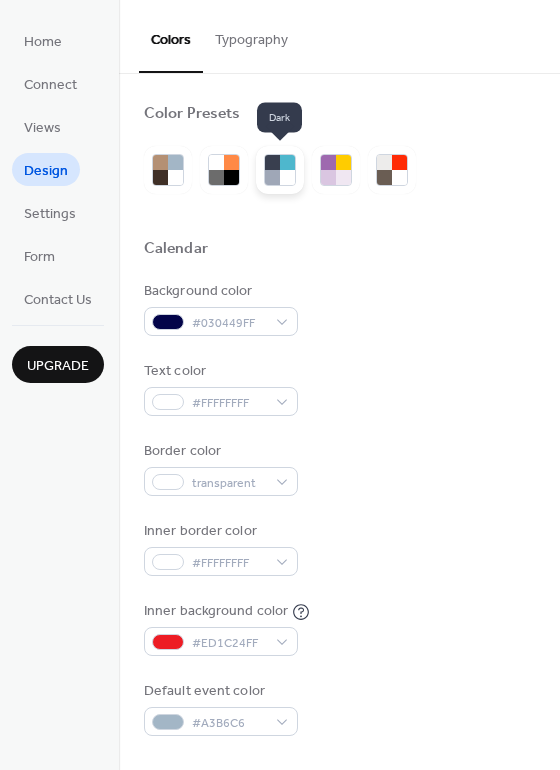 click at bounding box center [272, 177] 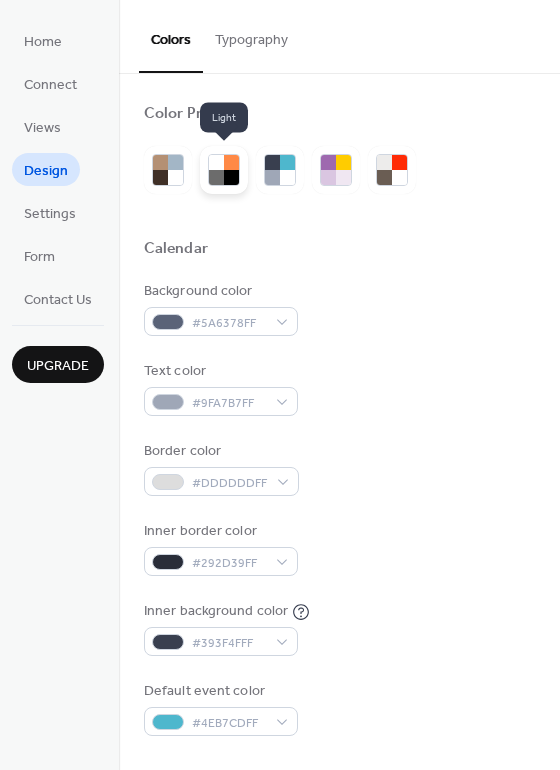 click at bounding box center (231, 177) 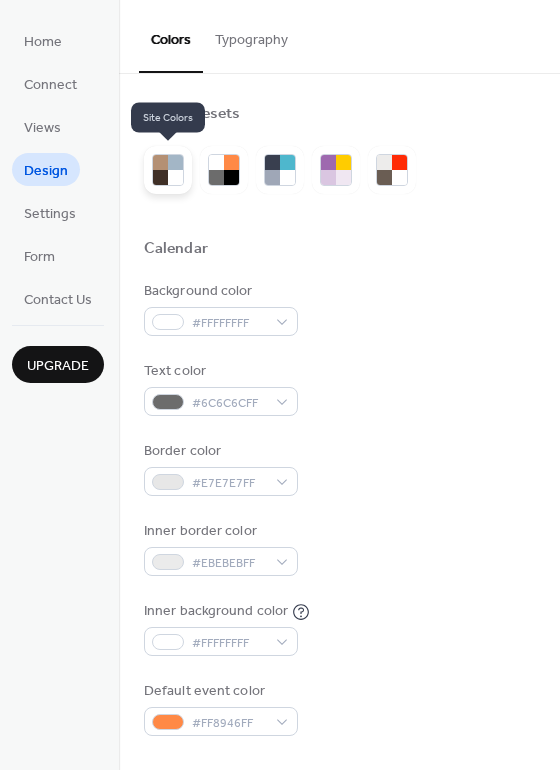 click at bounding box center (160, 177) 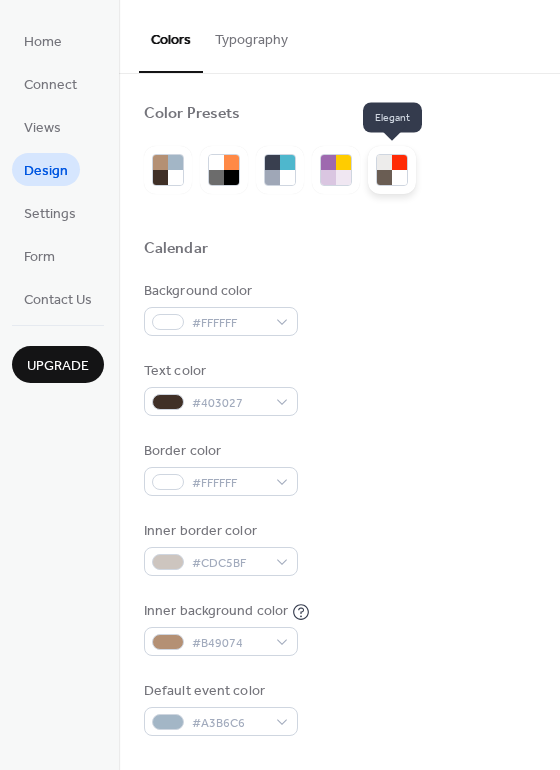 click at bounding box center [384, 177] 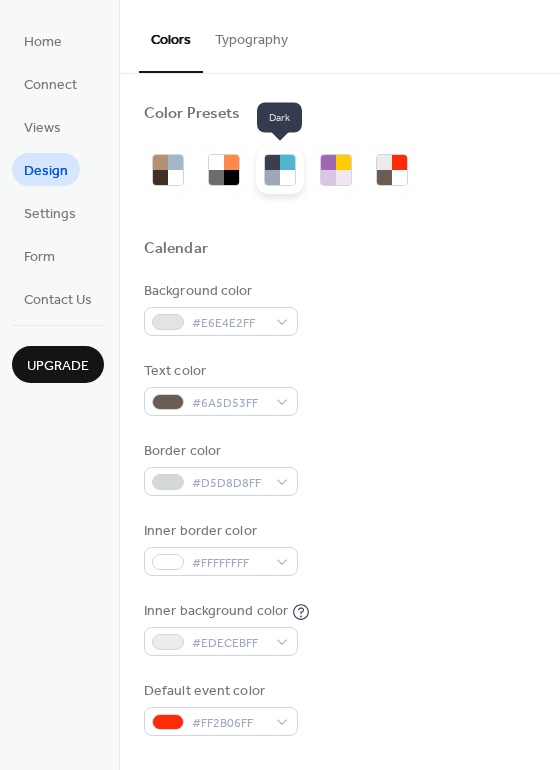 click at bounding box center [287, 177] 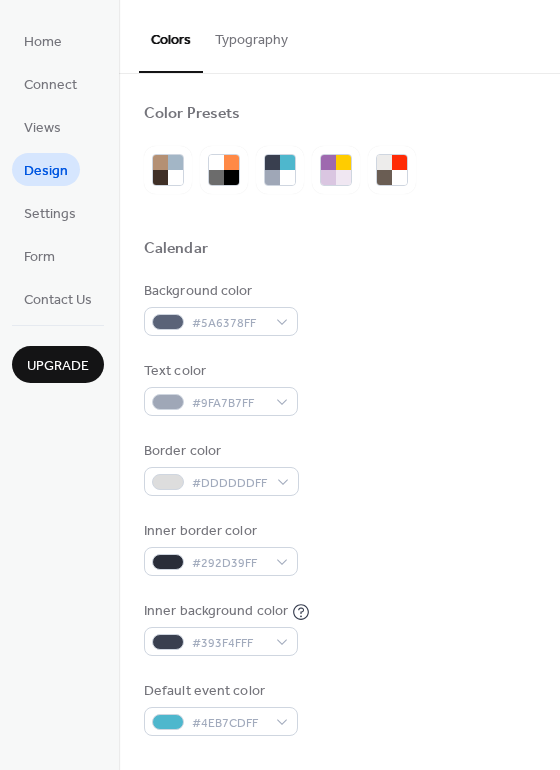 click on "Typography" at bounding box center (251, 35) 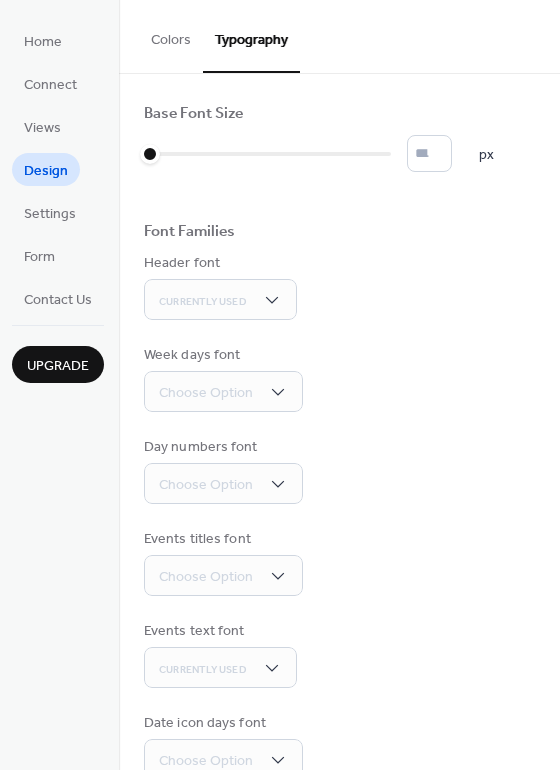 click on "Colors" at bounding box center (171, 35) 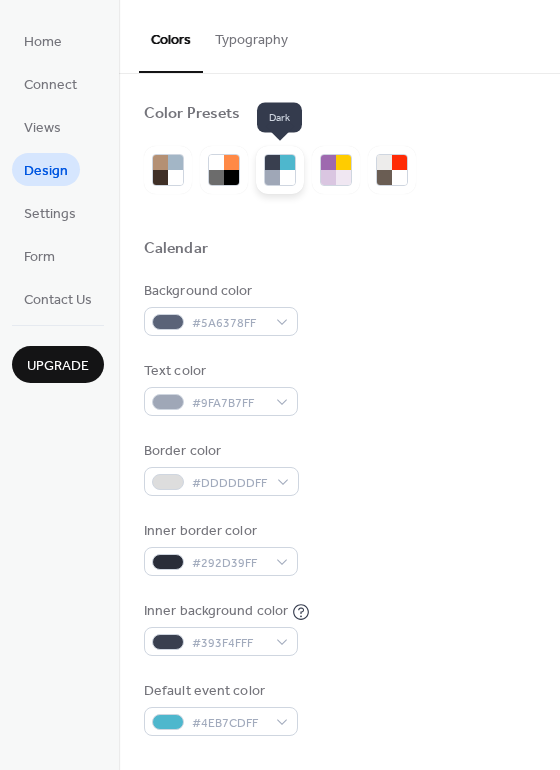 click at bounding box center [287, 177] 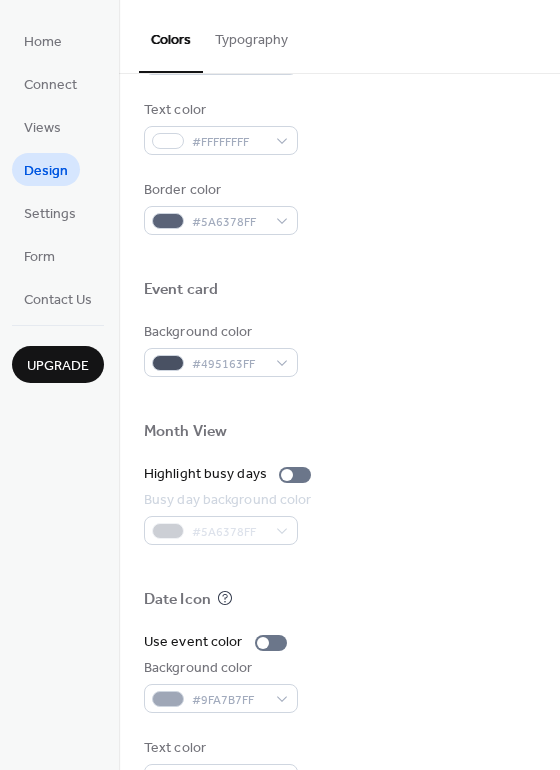 scroll, scrollTop: 855, scrollLeft: 0, axis: vertical 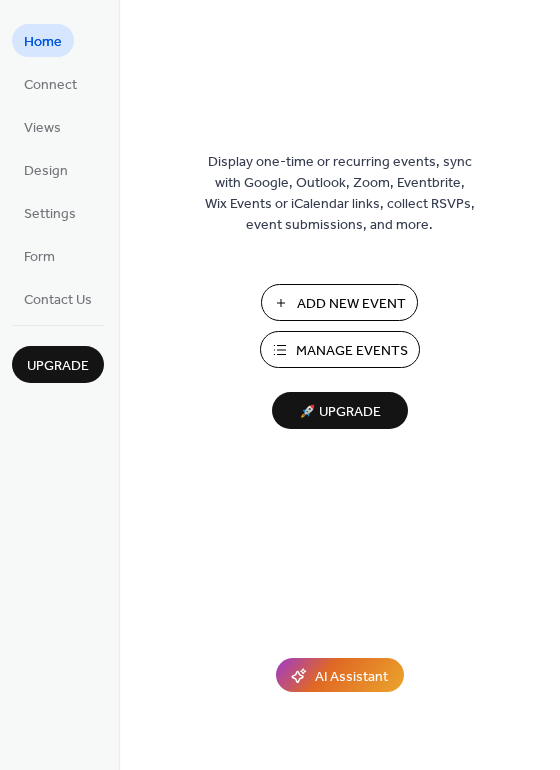click on "Add New Event" at bounding box center [351, 304] 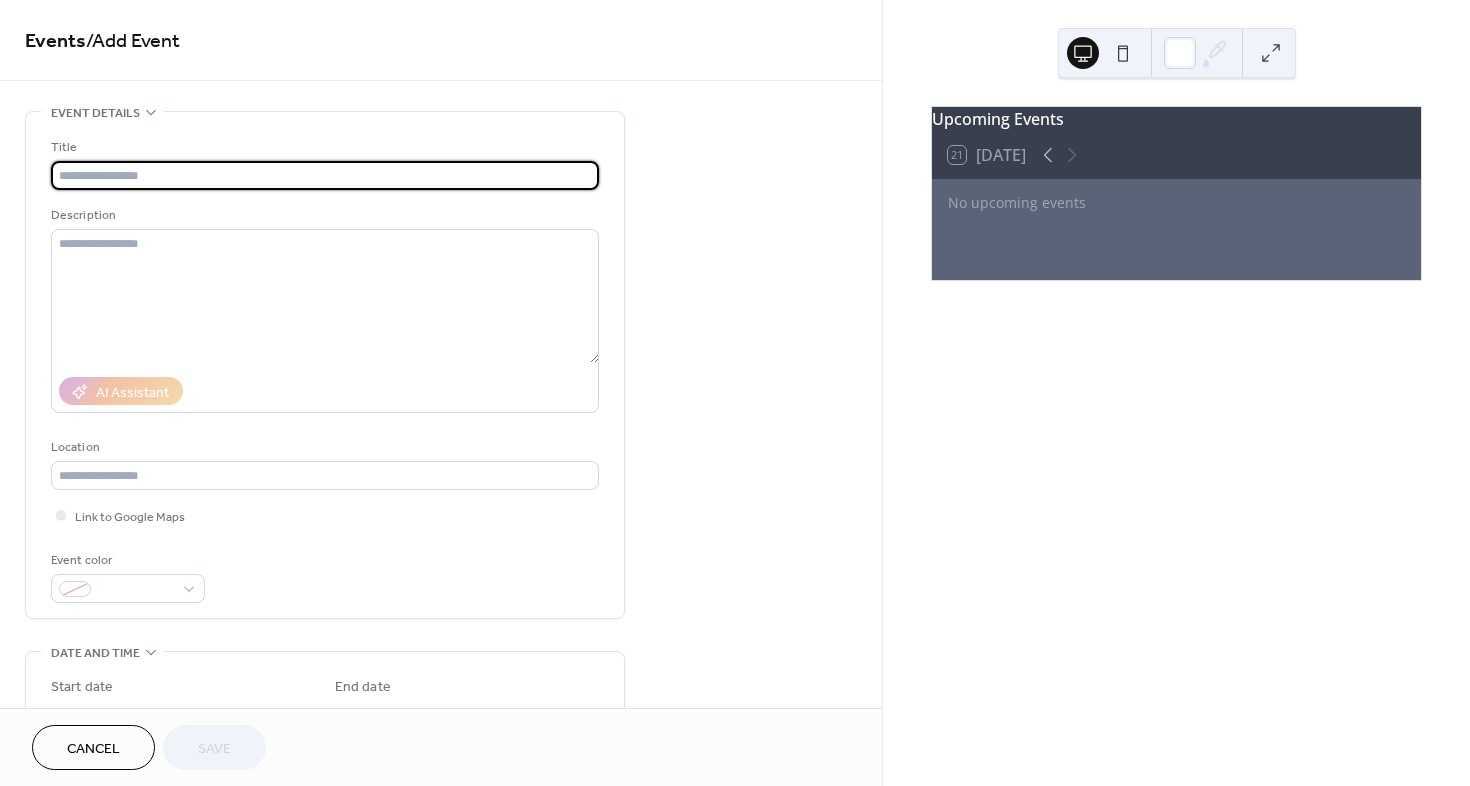 scroll, scrollTop: 0, scrollLeft: 0, axis: both 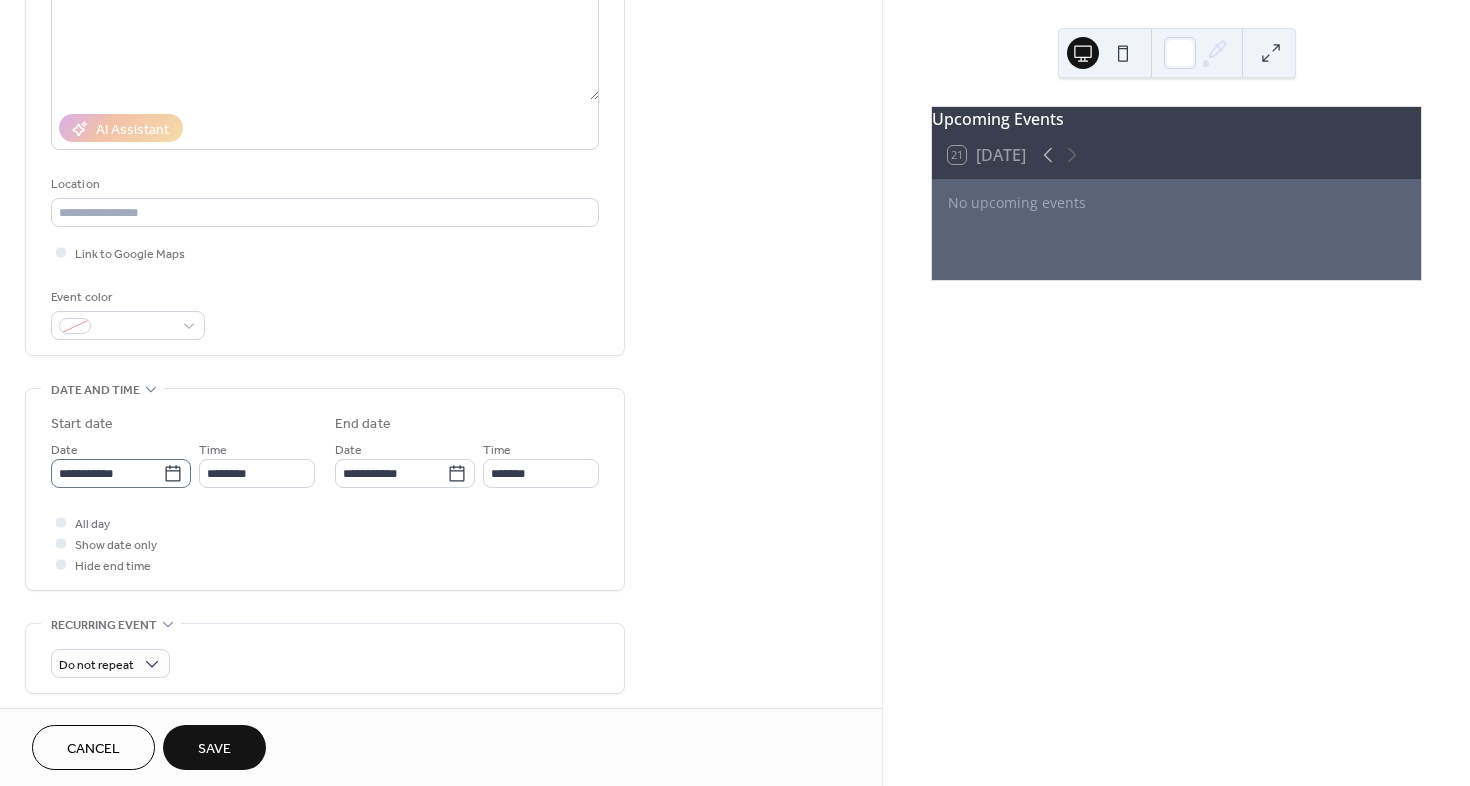 type on "**********" 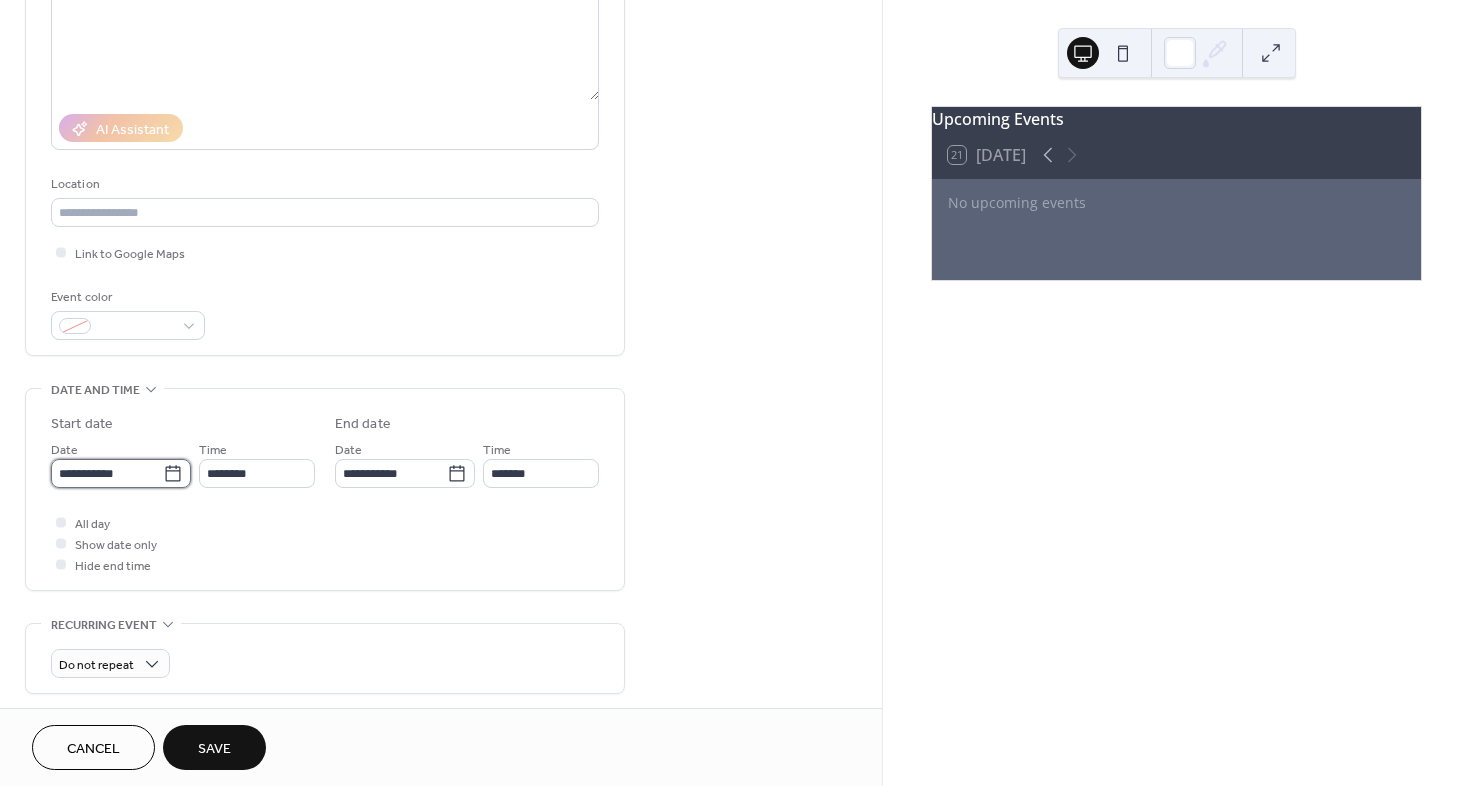 click on "**********" at bounding box center (107, 473) 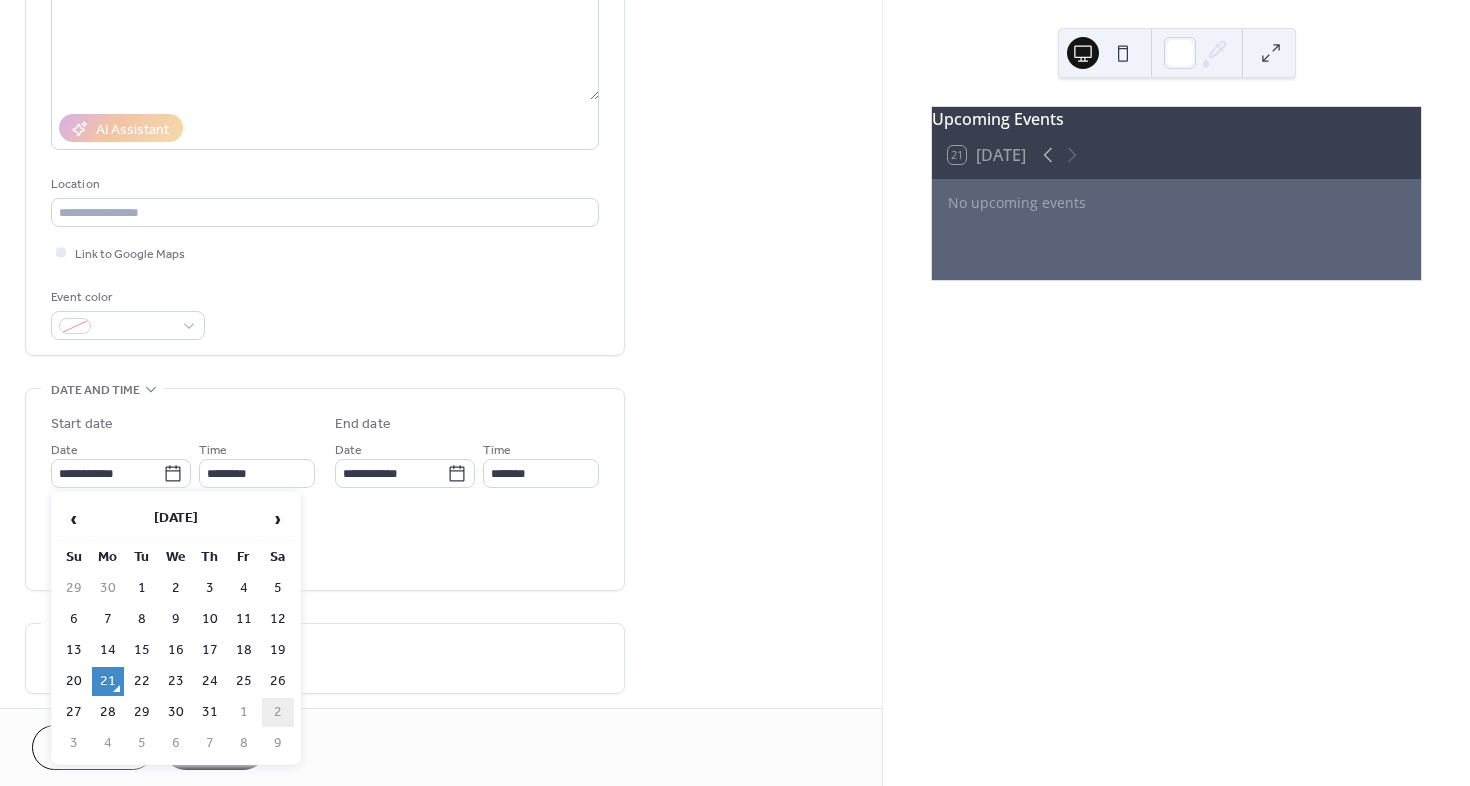 click on "2" at bounding box center (278, 712) 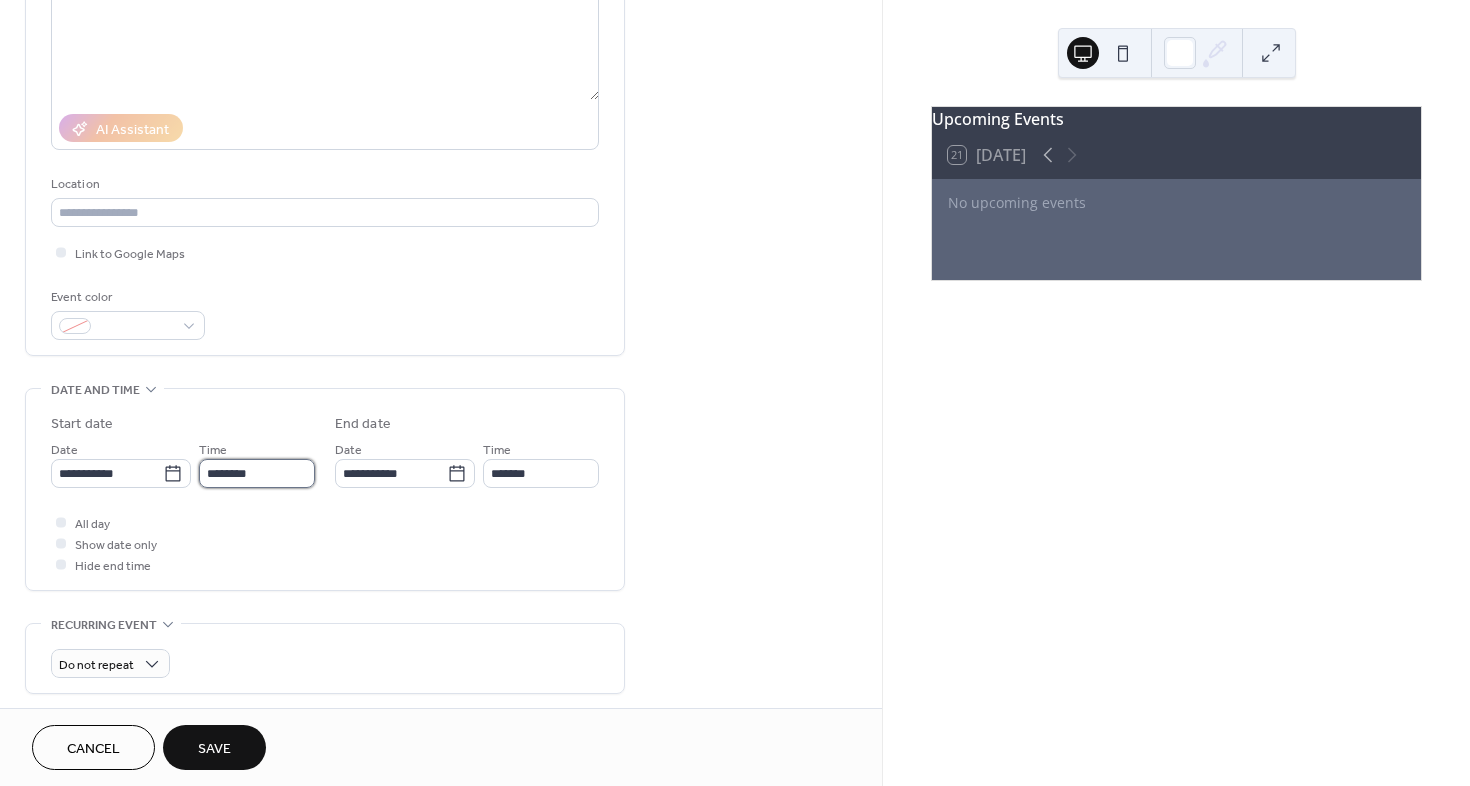 click on "********" at bounding box center (257, 473) 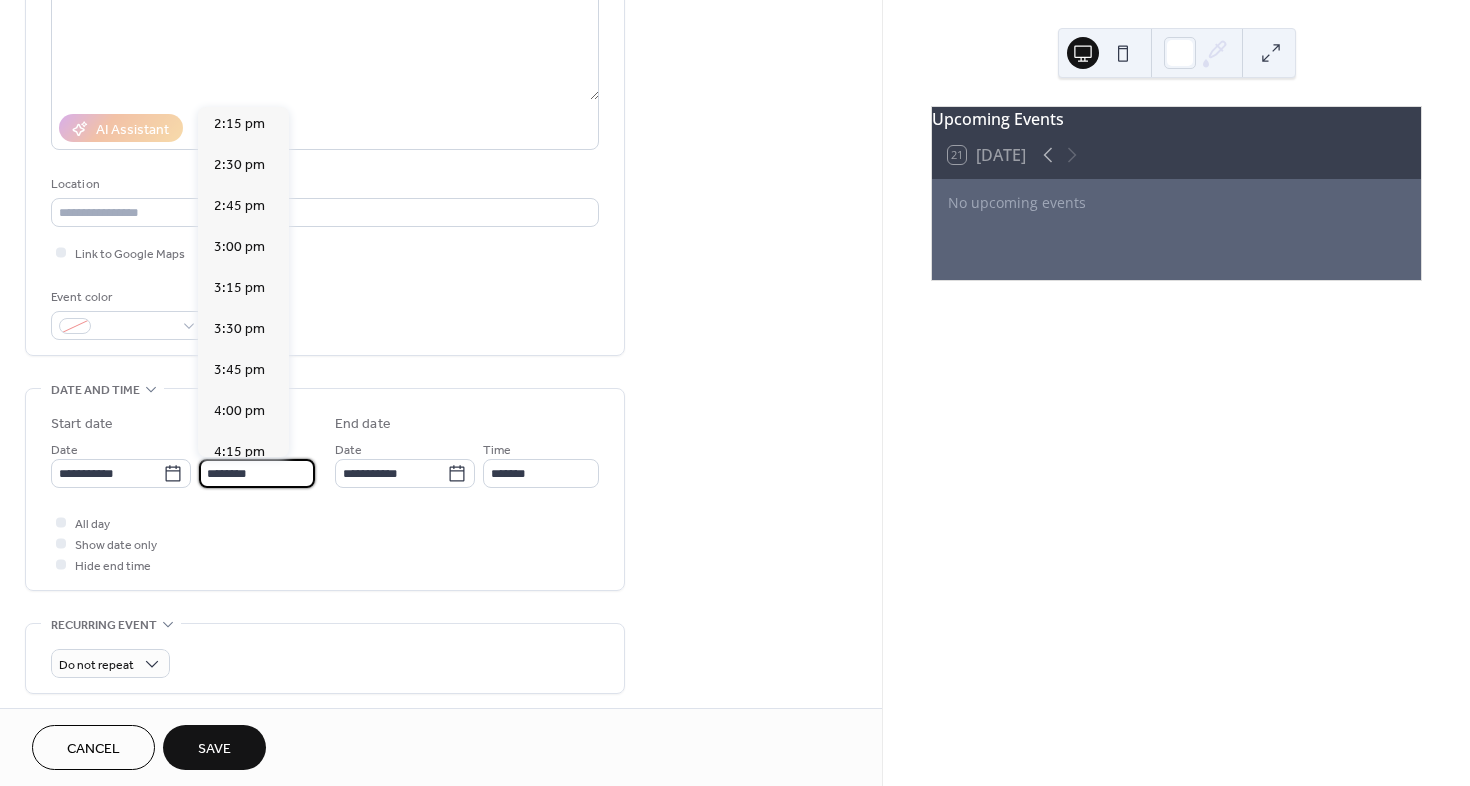 scroll, scrollTop: 2348, scrollLeft: 0, axis: vertical 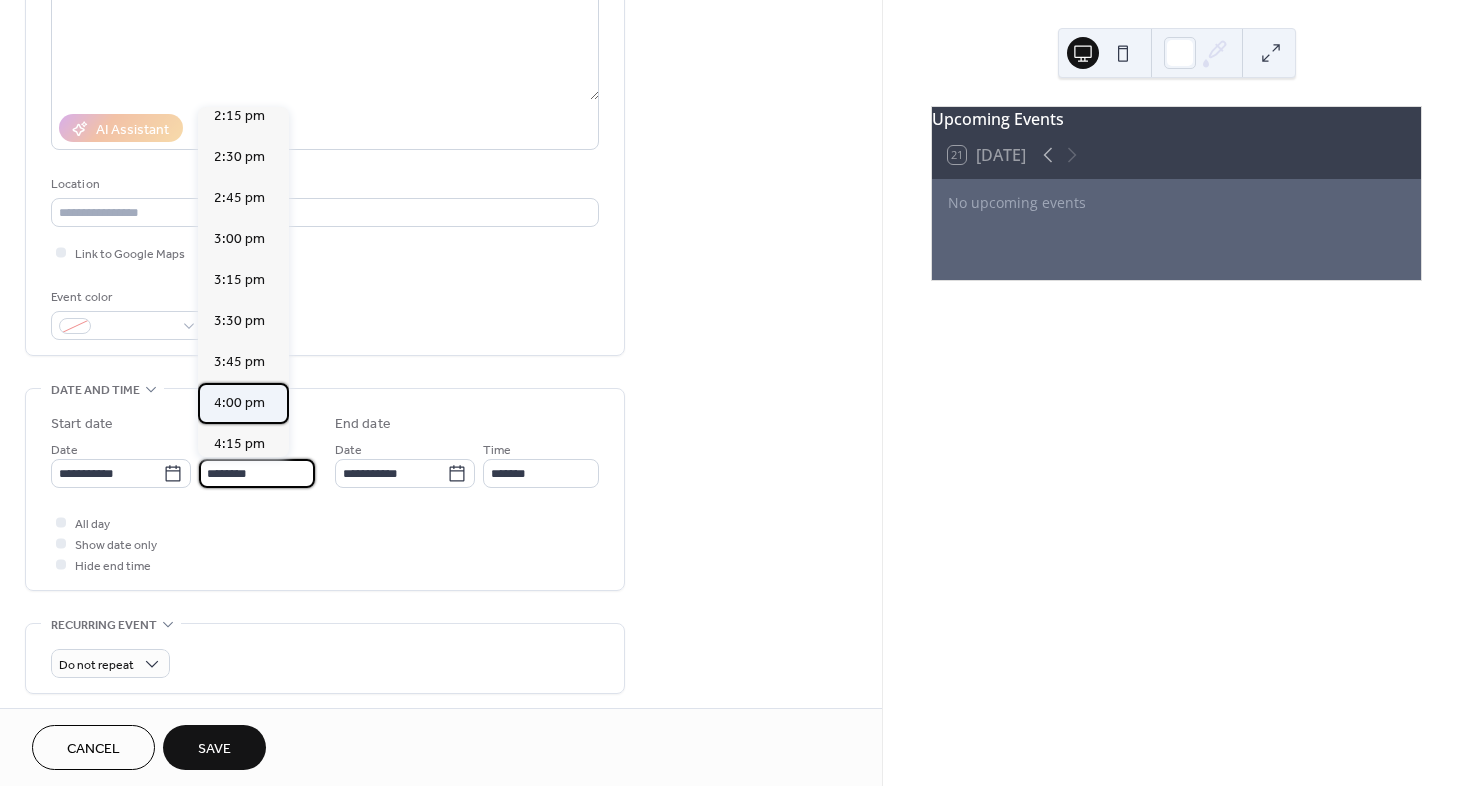 click on "4:00 pm" at bounding box center [239, 402] 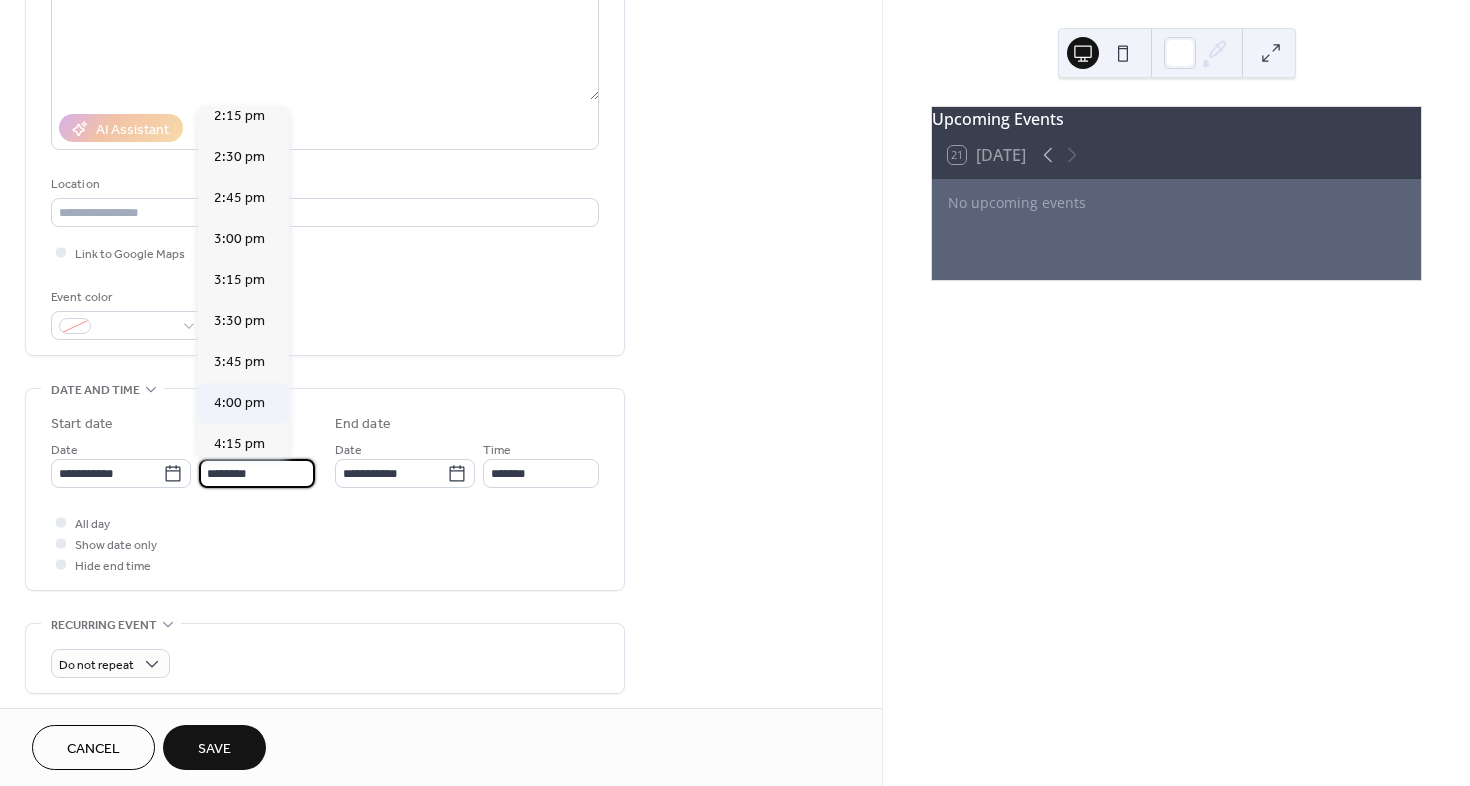 type on "*******" 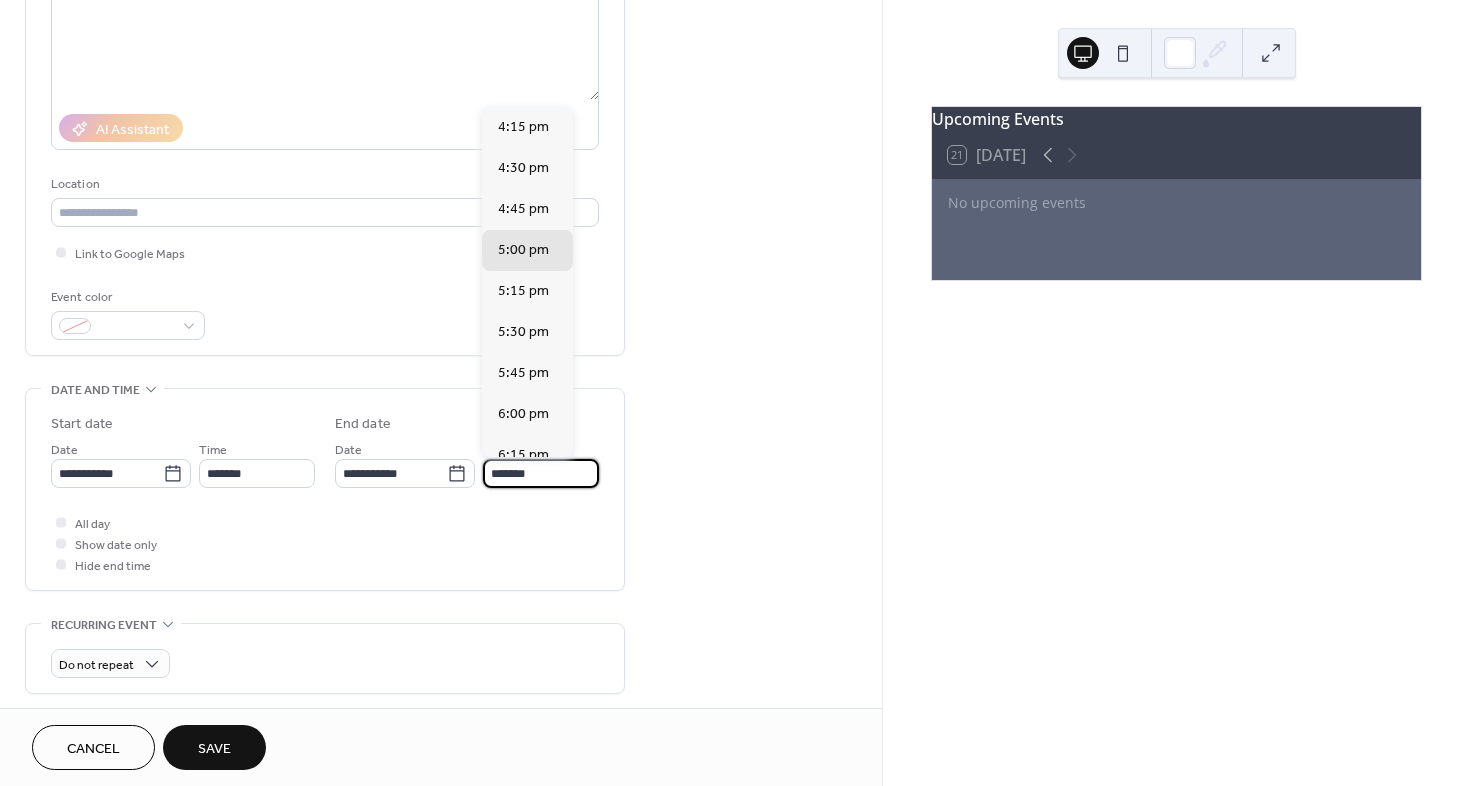click on "*******" at bounding box center (541, 473) 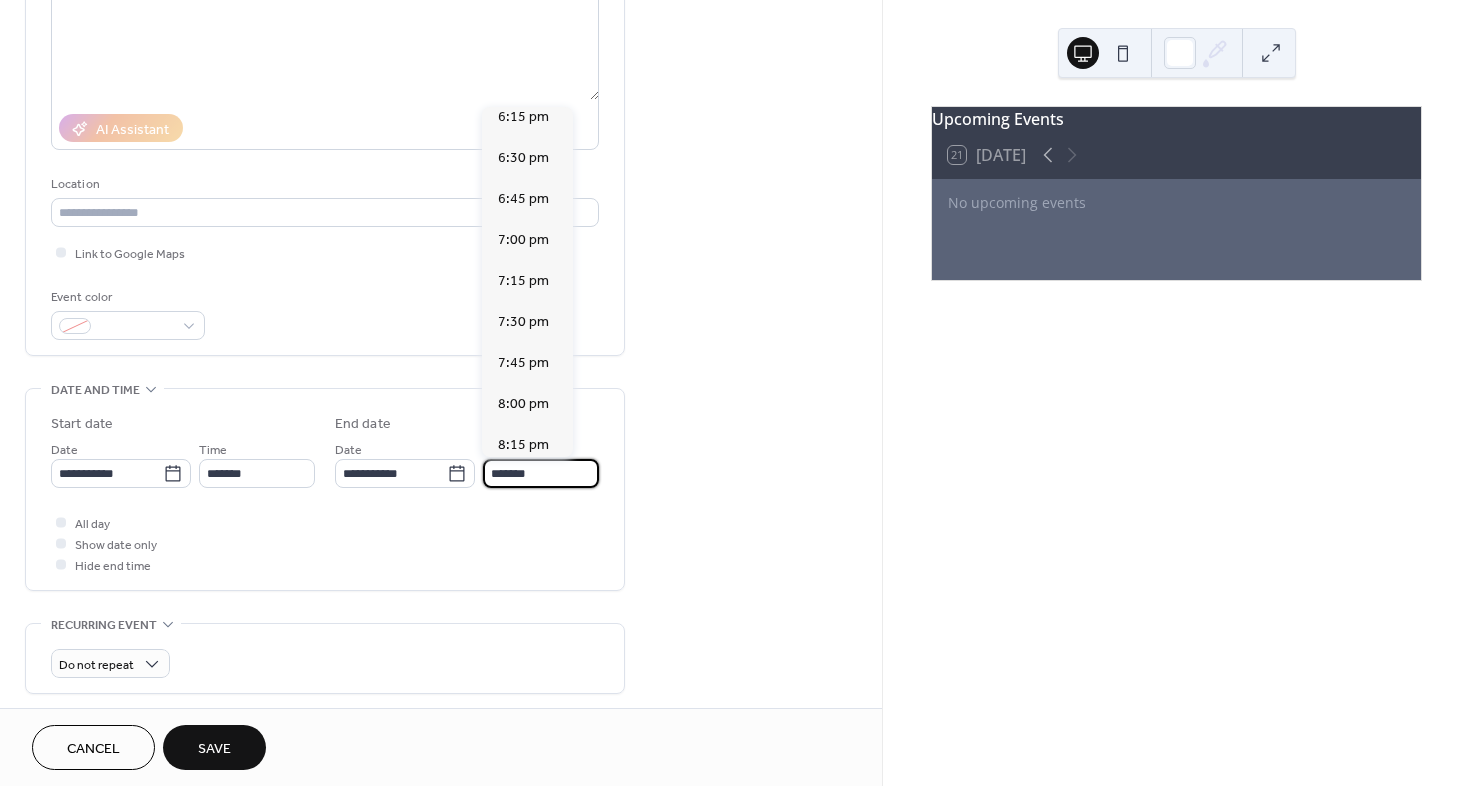 scroll, scrollTop: 341, scrollLeft: 0, axis: vertical 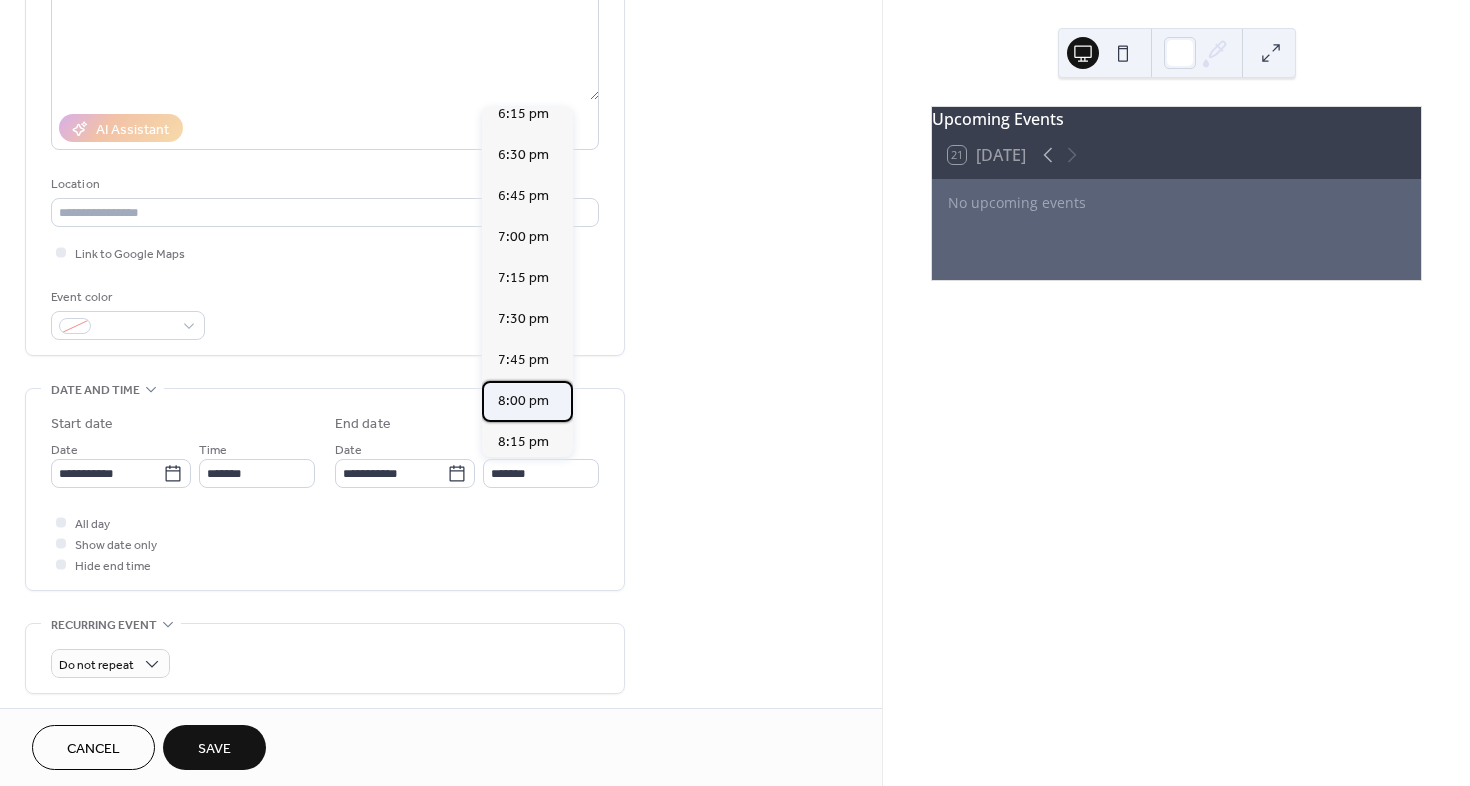 click on "8:00 pm" at bounding box center [523, 400] 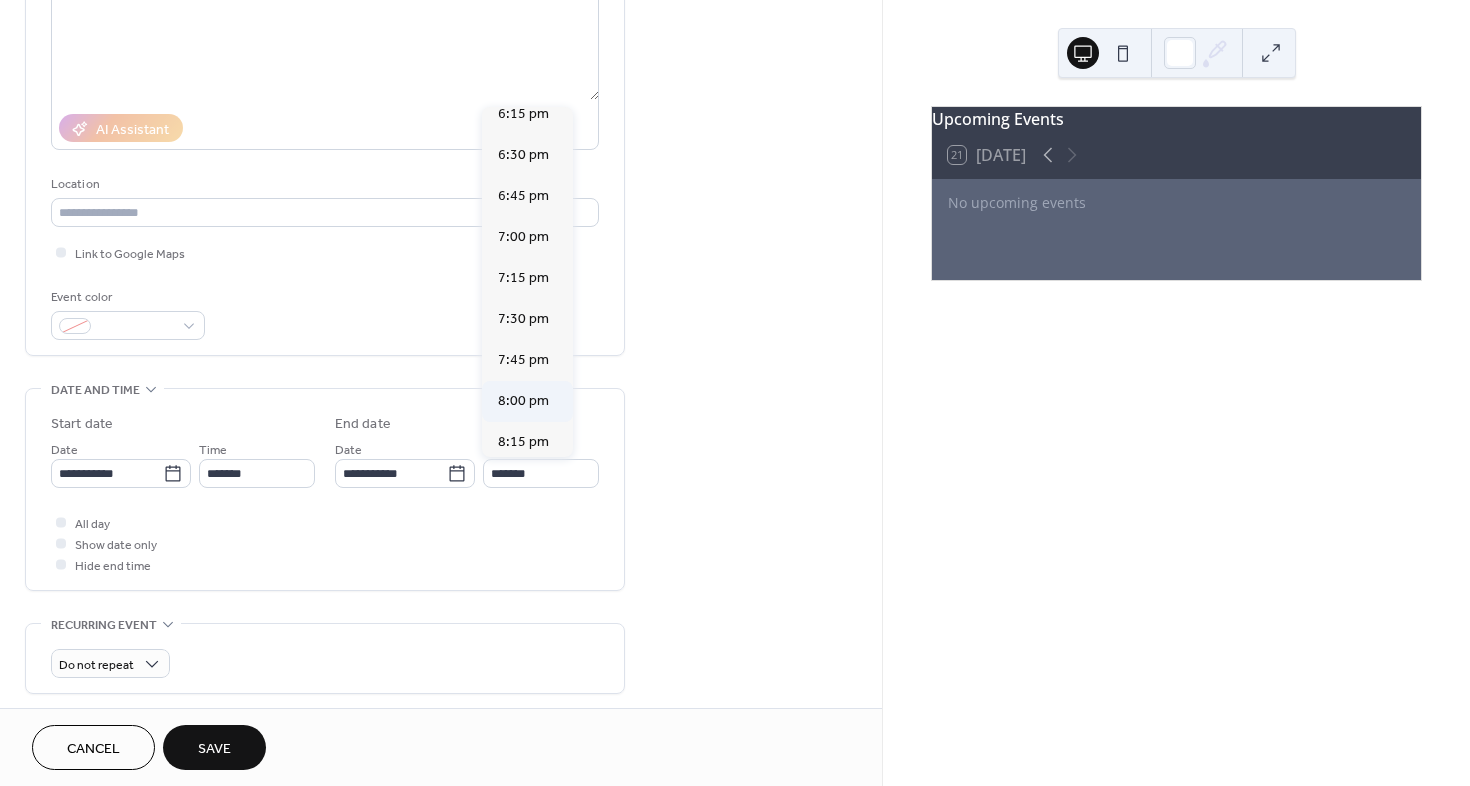 type on "*******" 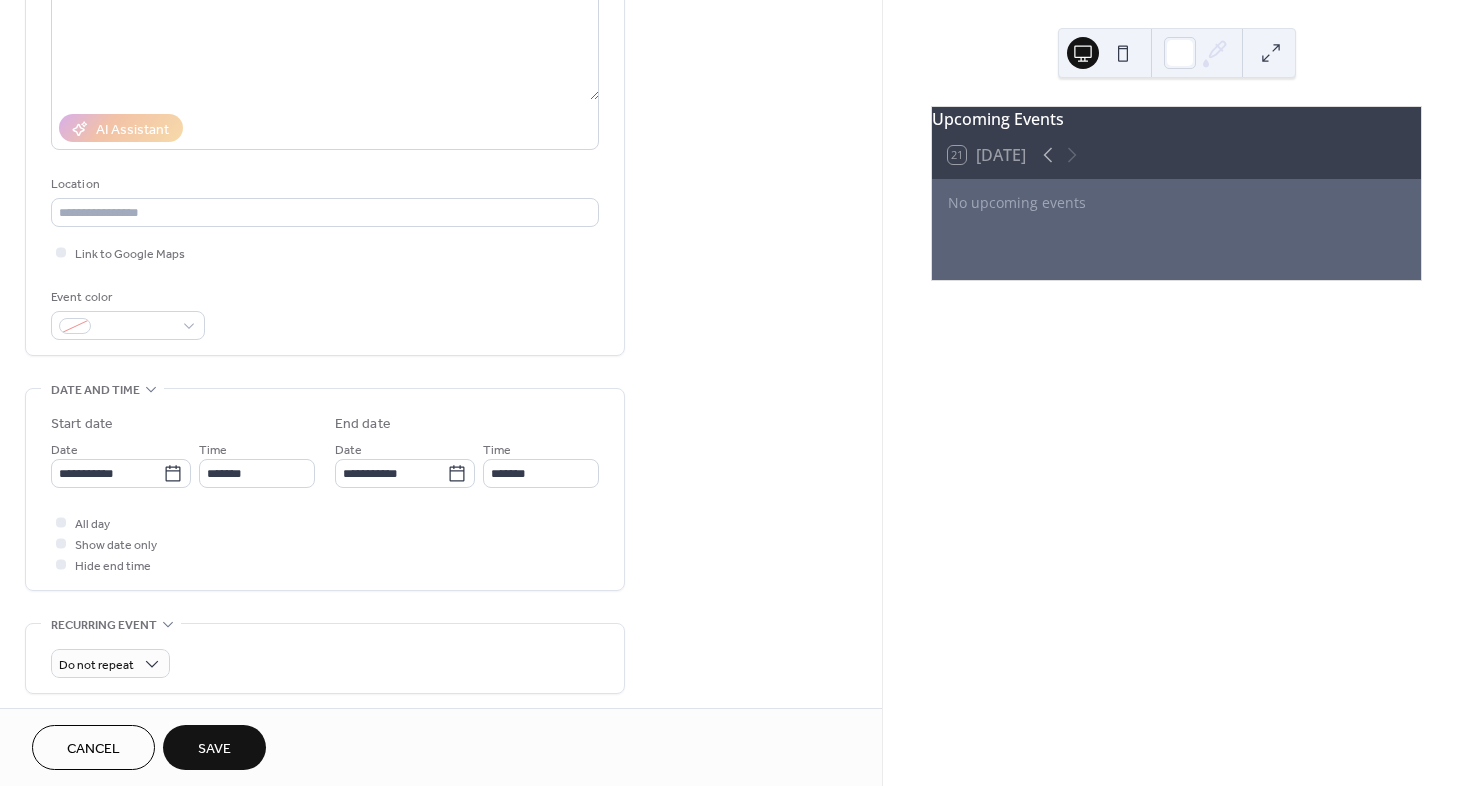 click on "Save" at bounding box center (214, 747) 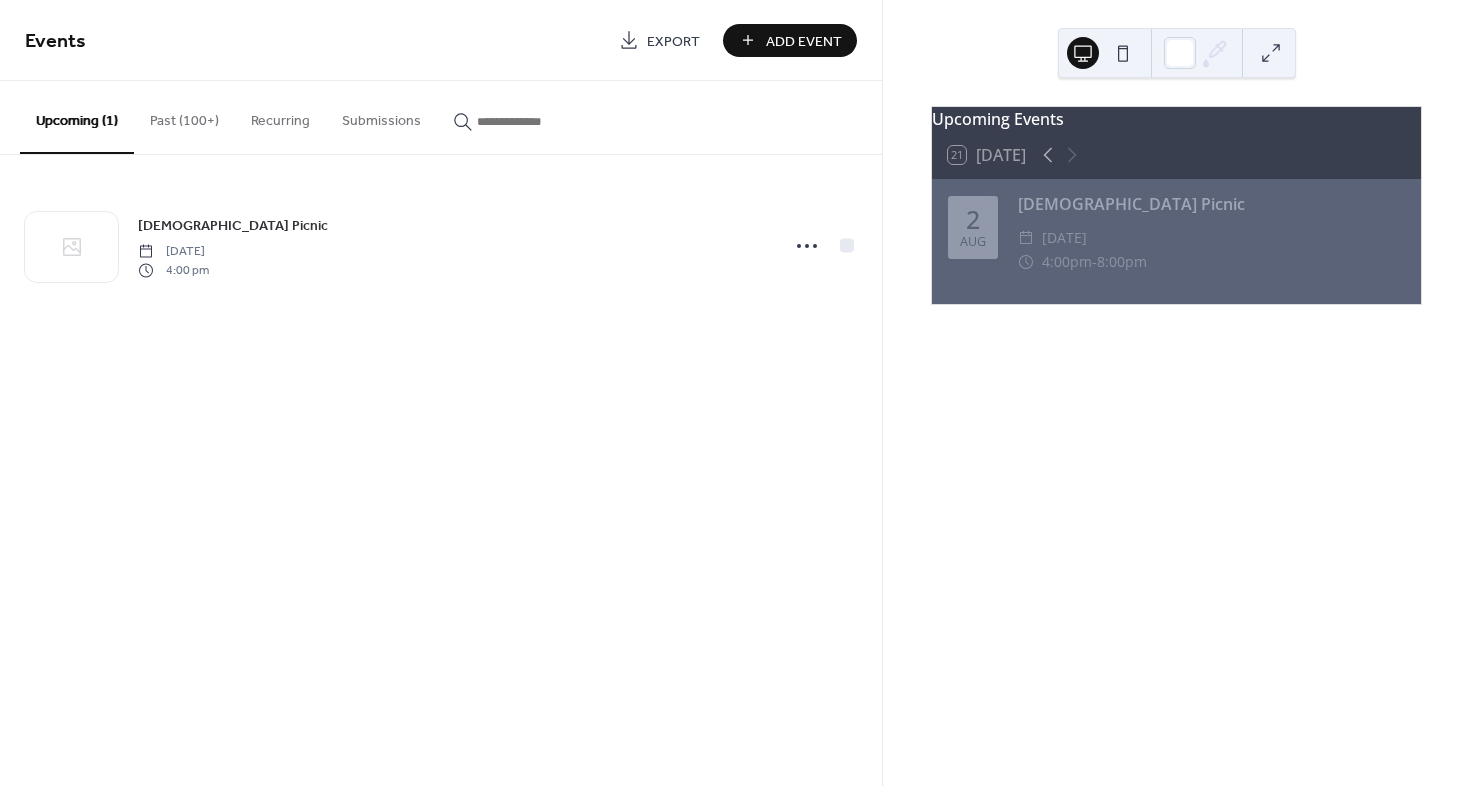 click on "Add Event" at bounding box center [804, 41] 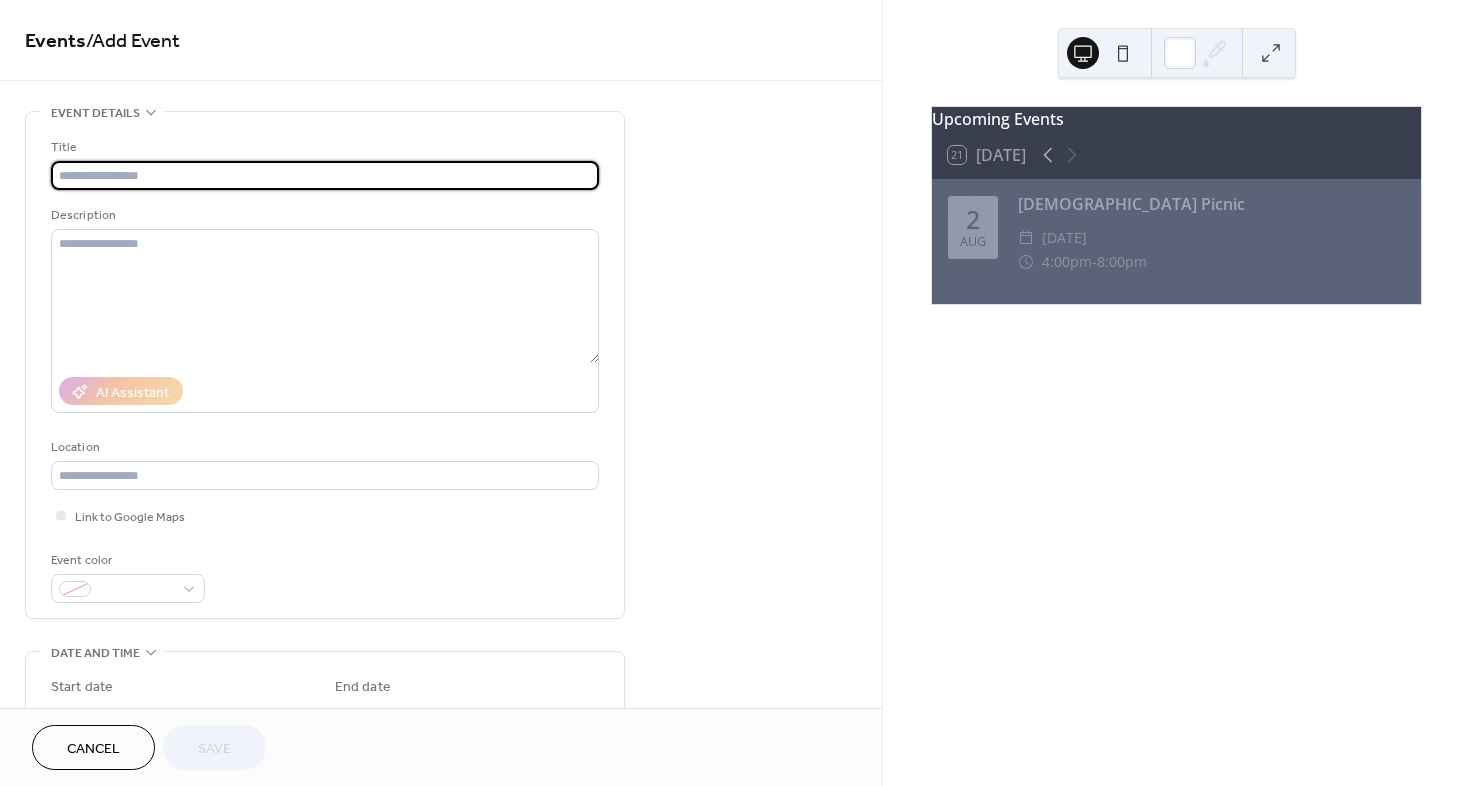 click at bounding box center (325, 175) 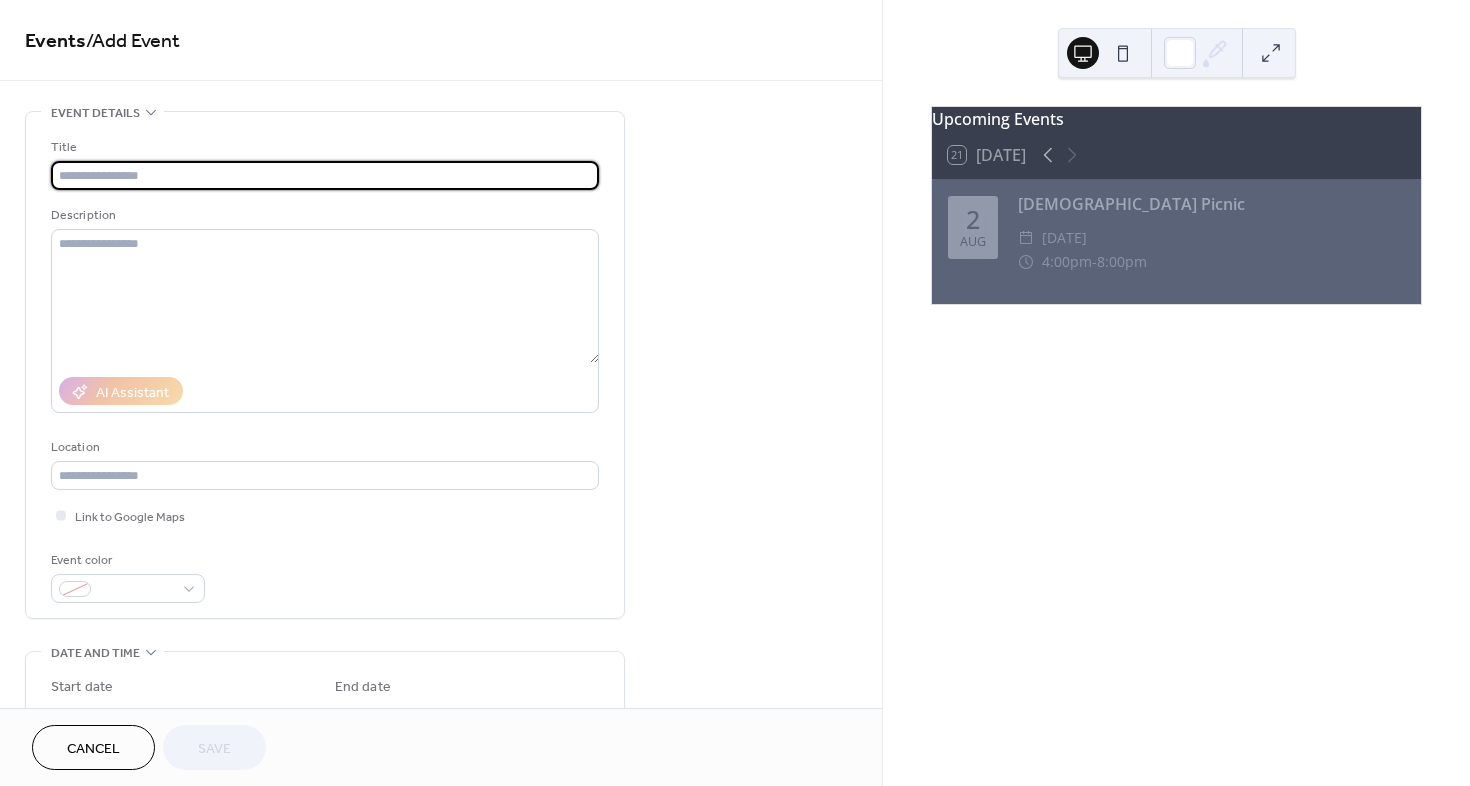 paste on "**********" 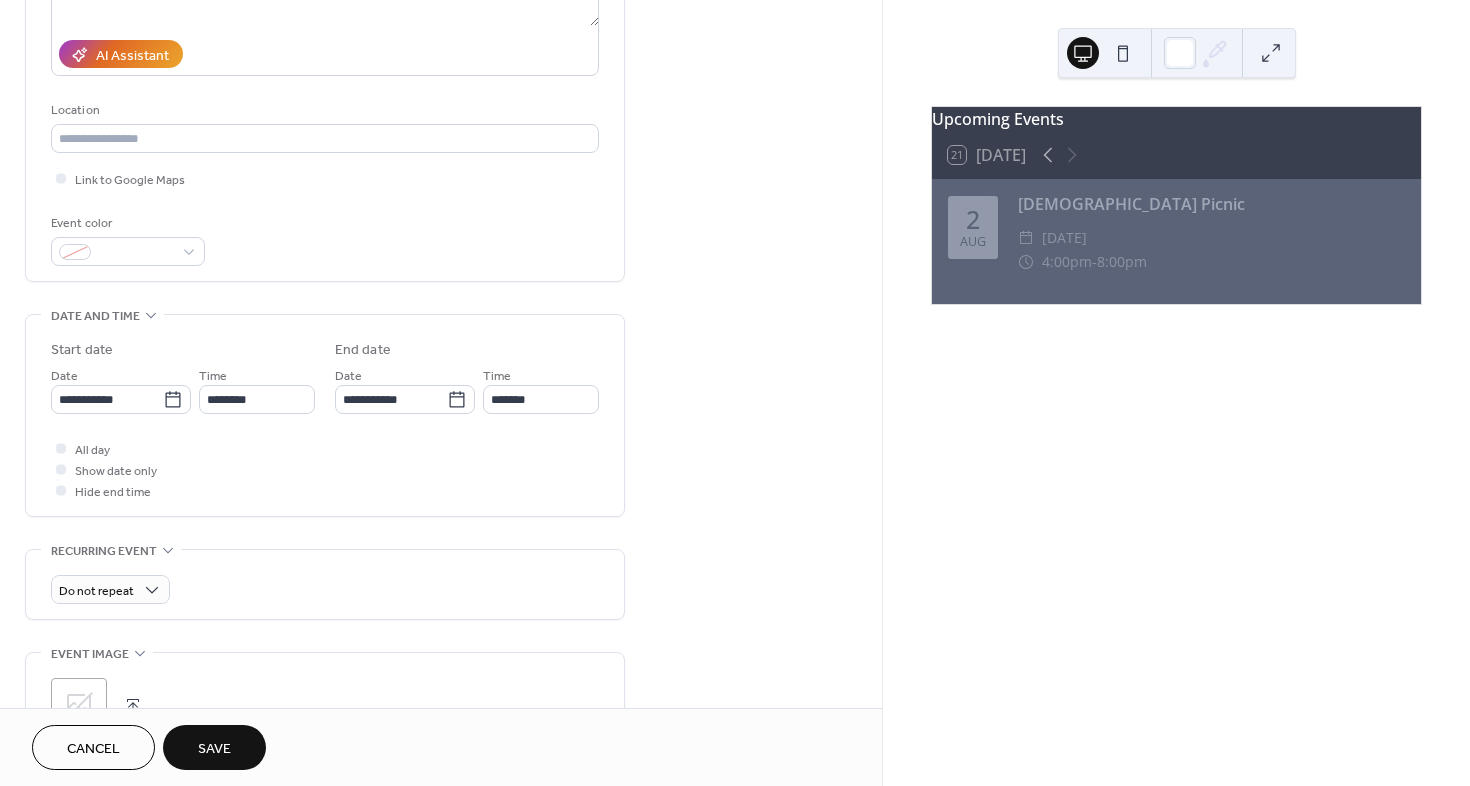 scroll, scrollTop: 342, scrollLeft: 0, axis: vertical 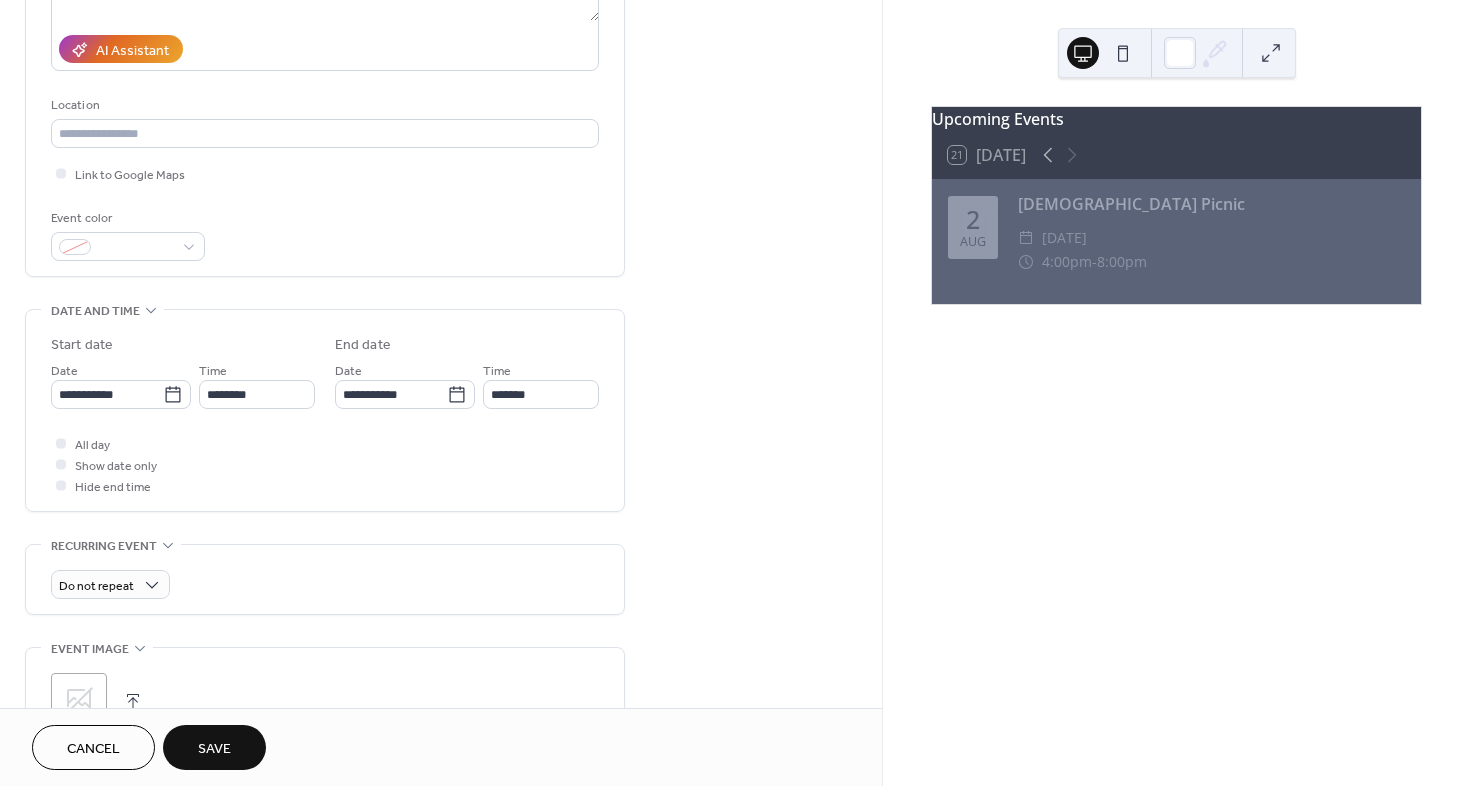 type on "**********" 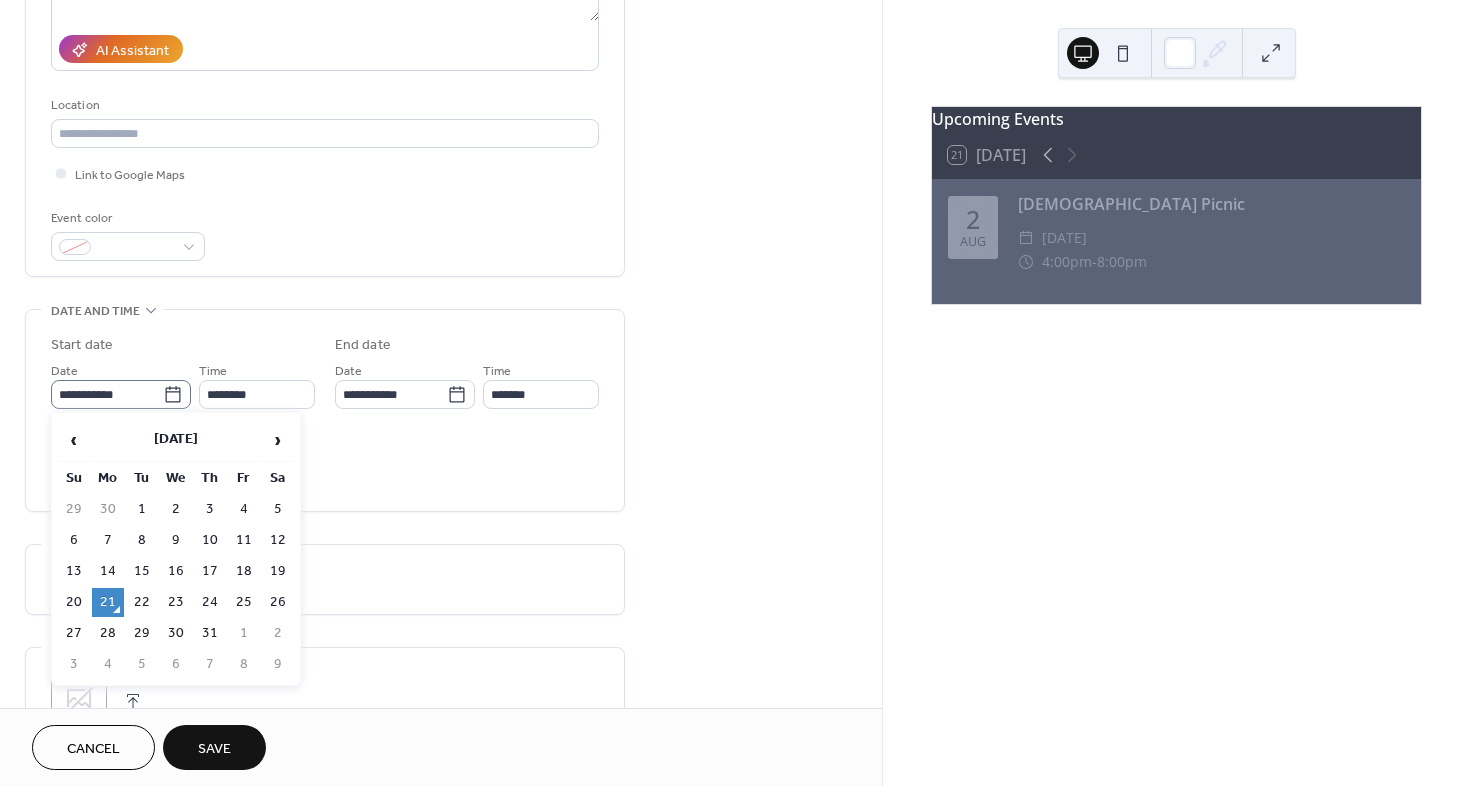 click 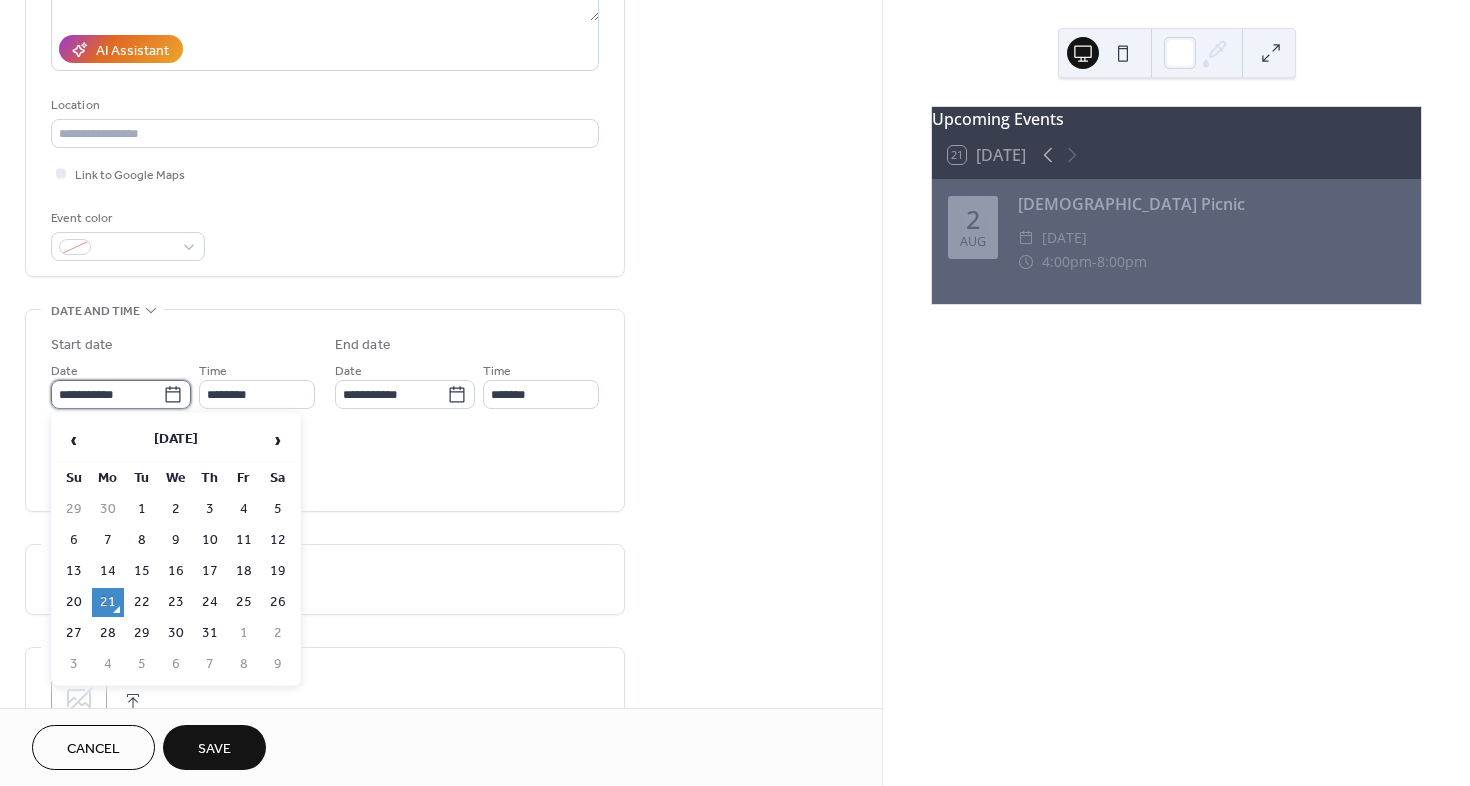 click on "**********" at bounding box center (107, 394) 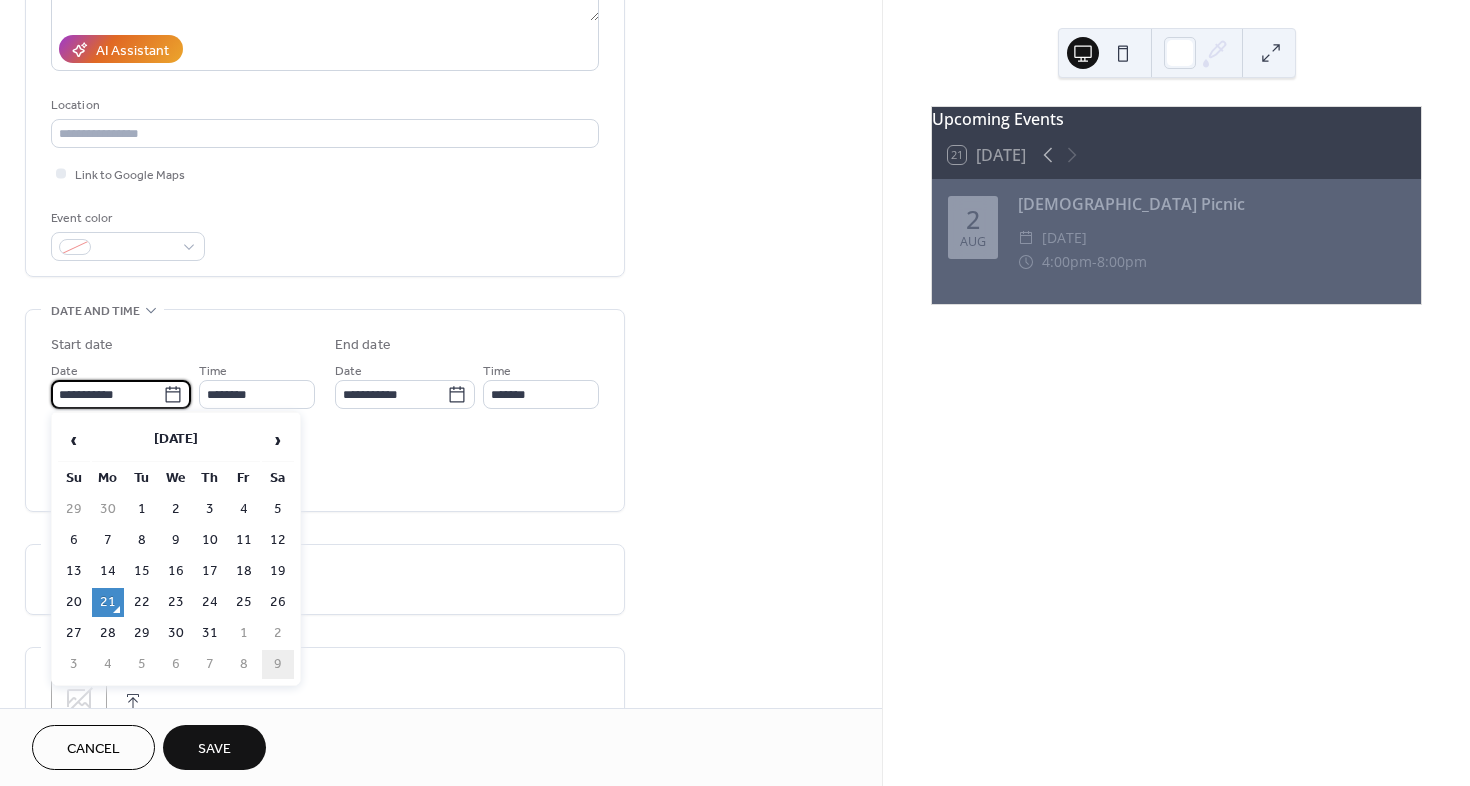 click on "9" at bounding box center (278, 664) 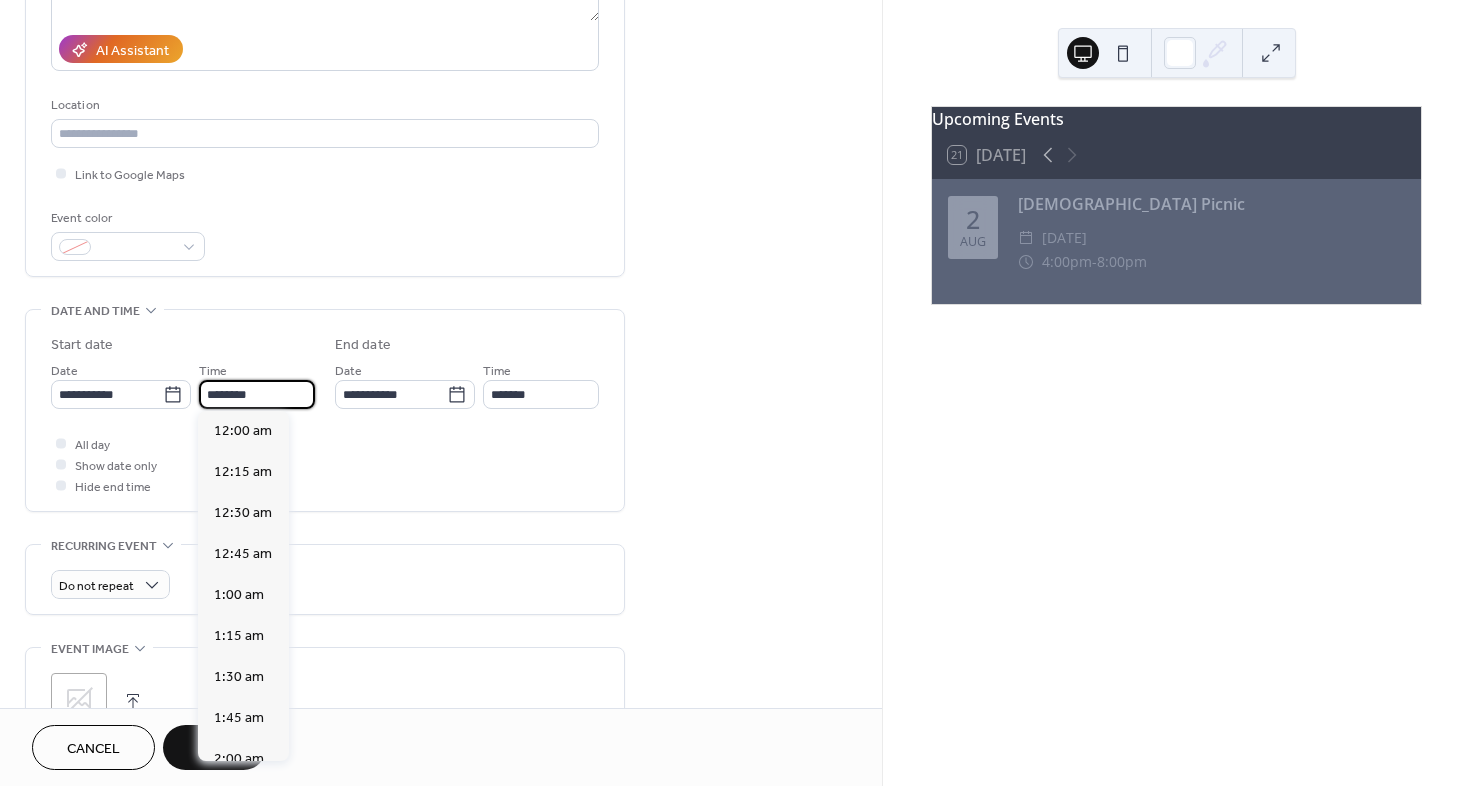 click on "********" at bounding box center (257, 394) 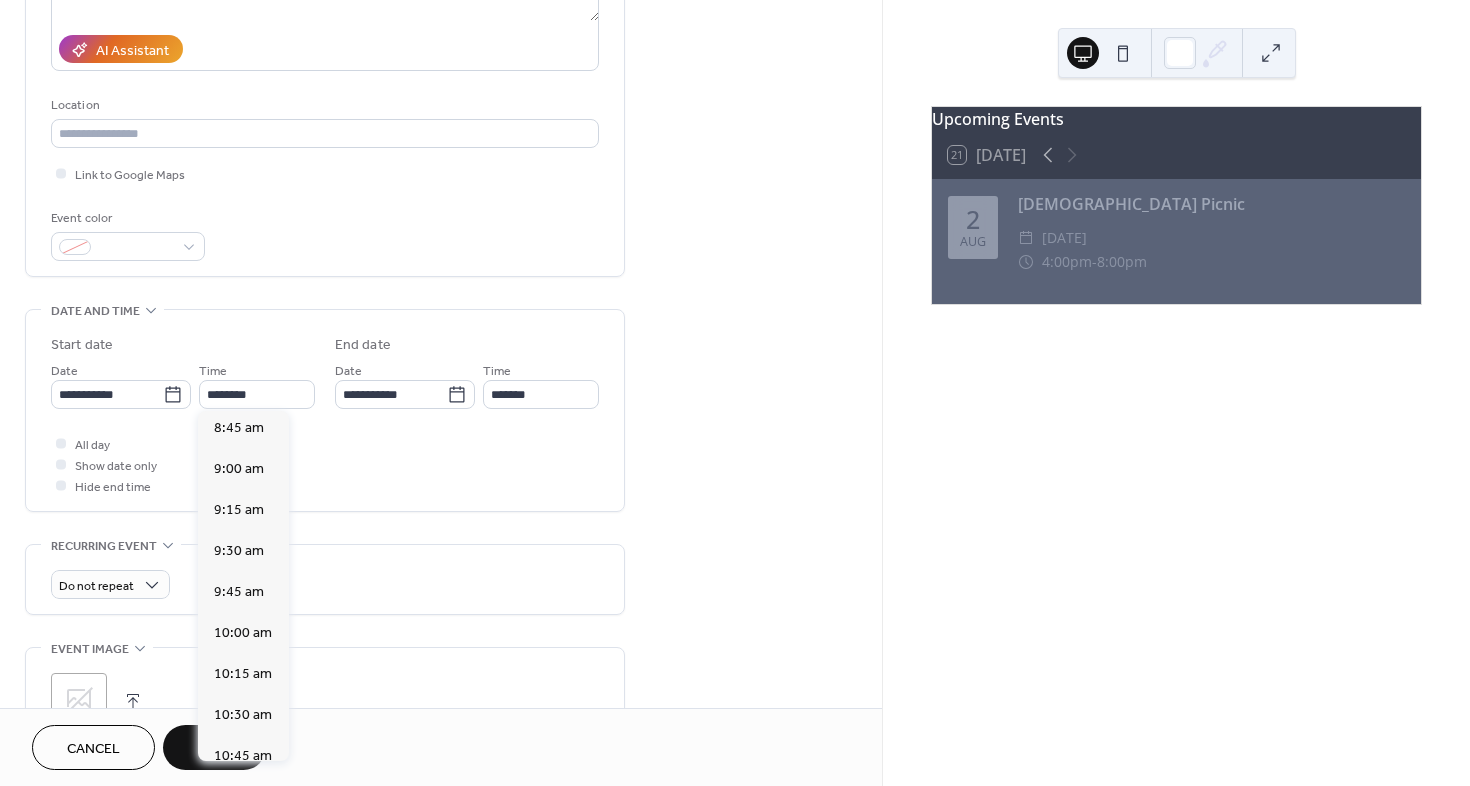scroll, scrollTop: 1401, scrollLeft: 0, axis: vertical 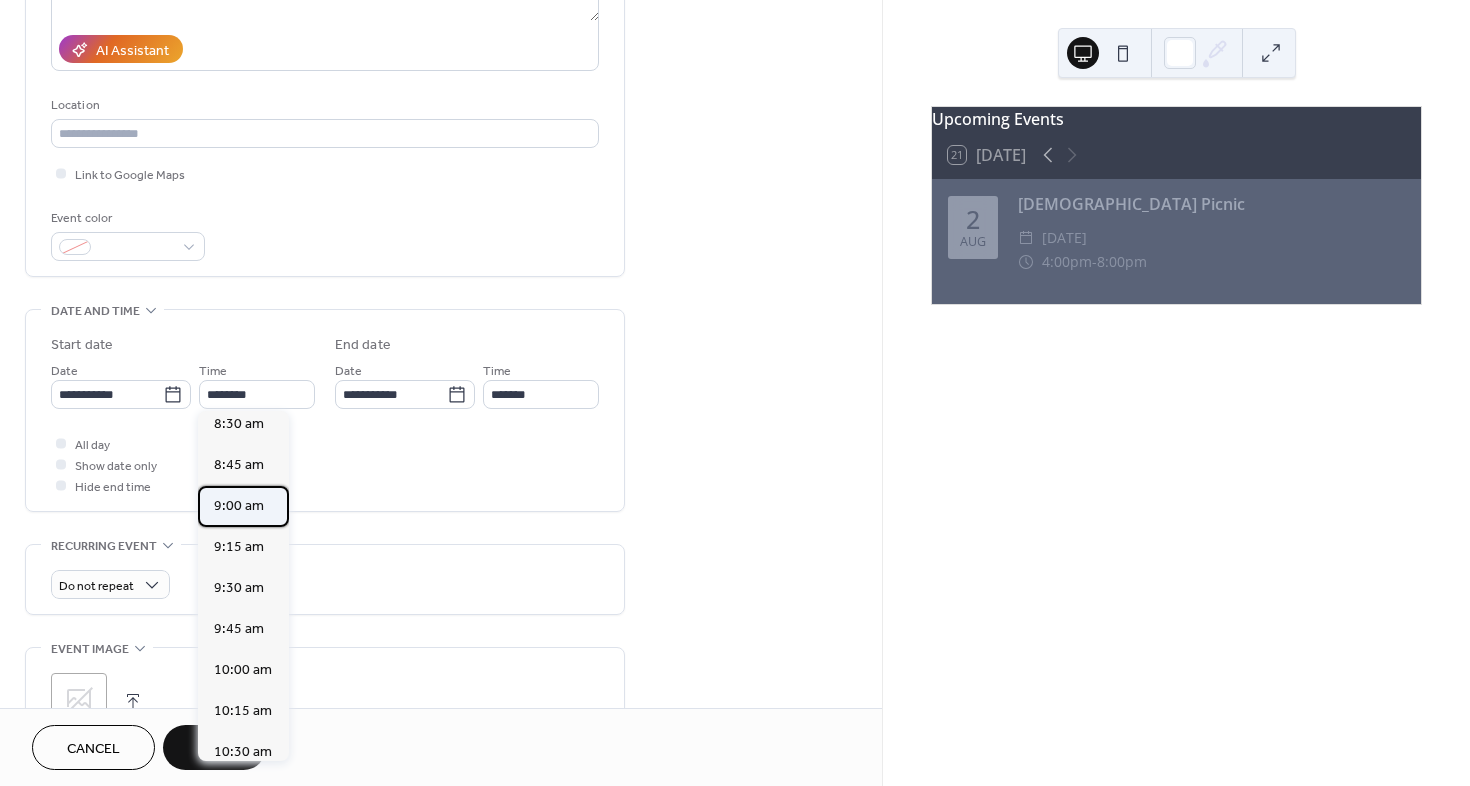 click on "9:00 am" at bounding box center [239, 505] 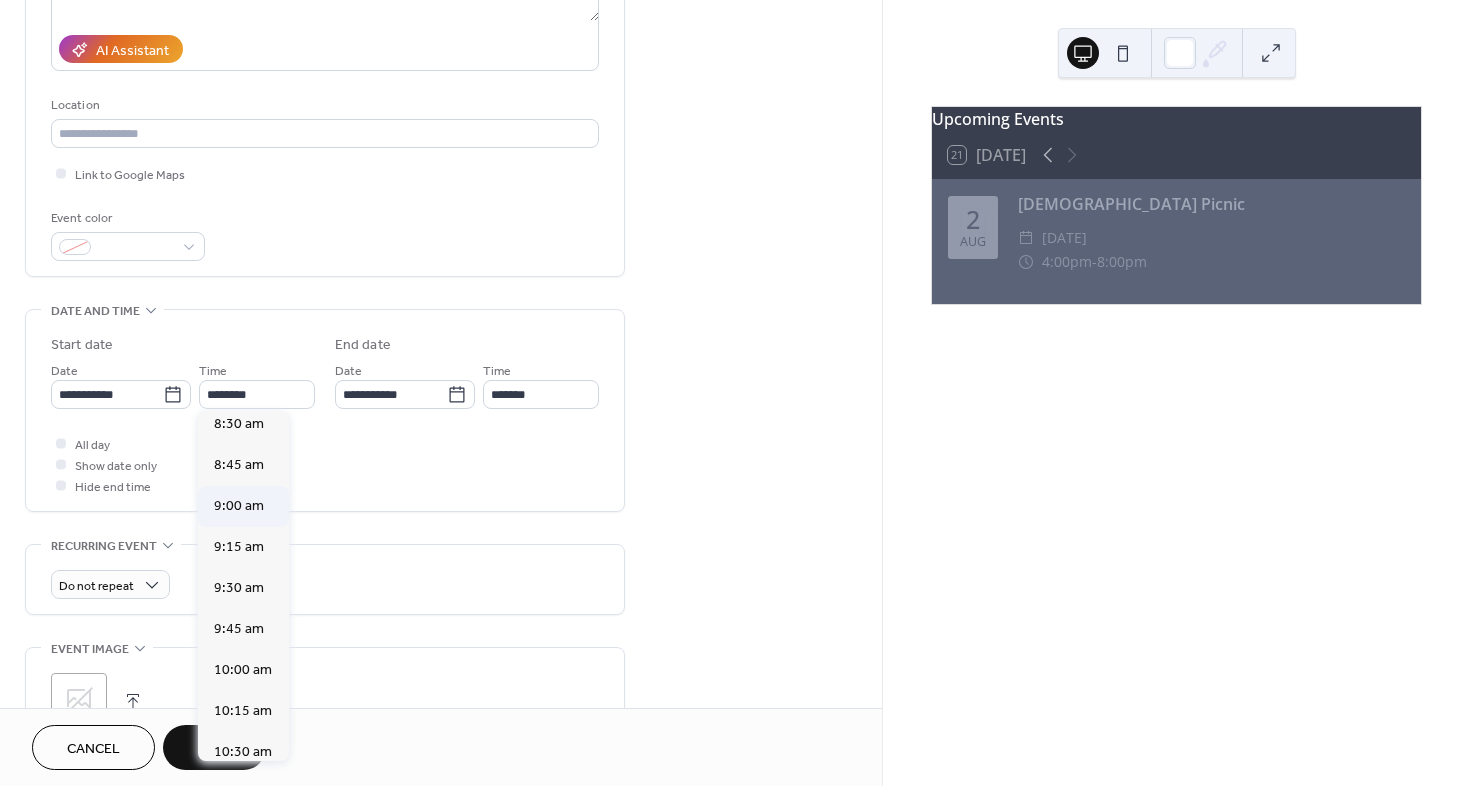 type on "*******" 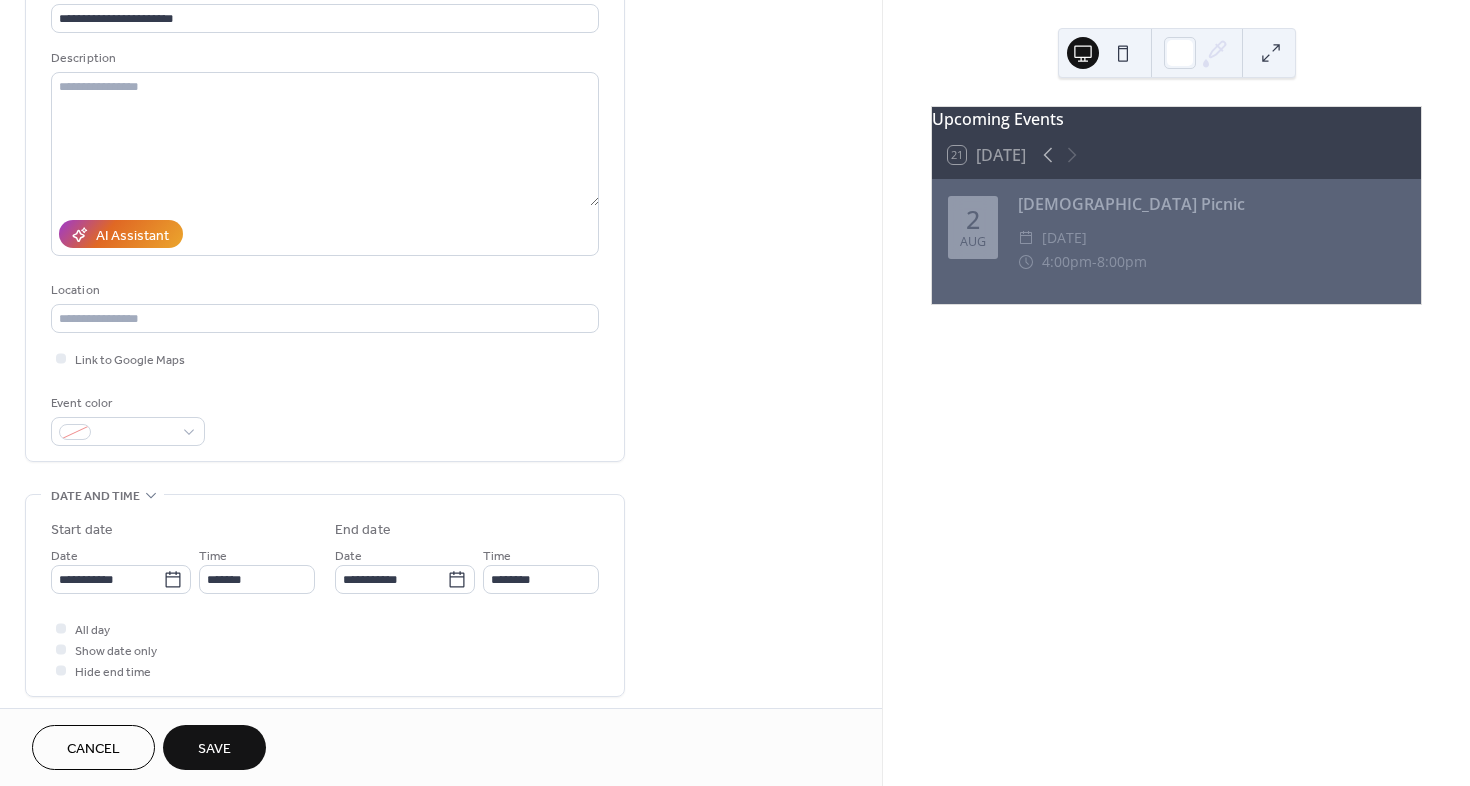 scroll, scrollTop: 164, scrollLeft: 0, axis: vertical 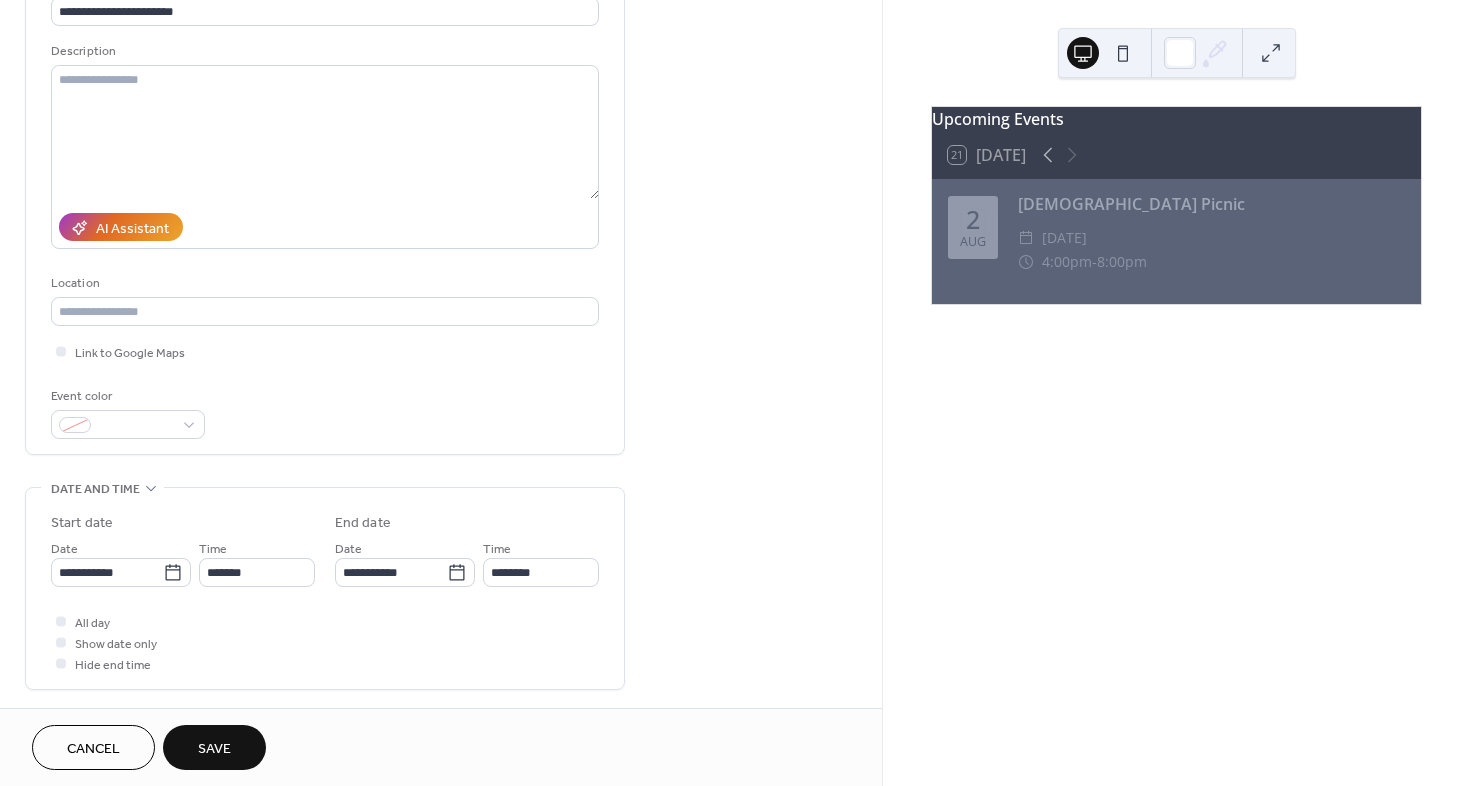 click on "Save" at bounding box center [214, 749] 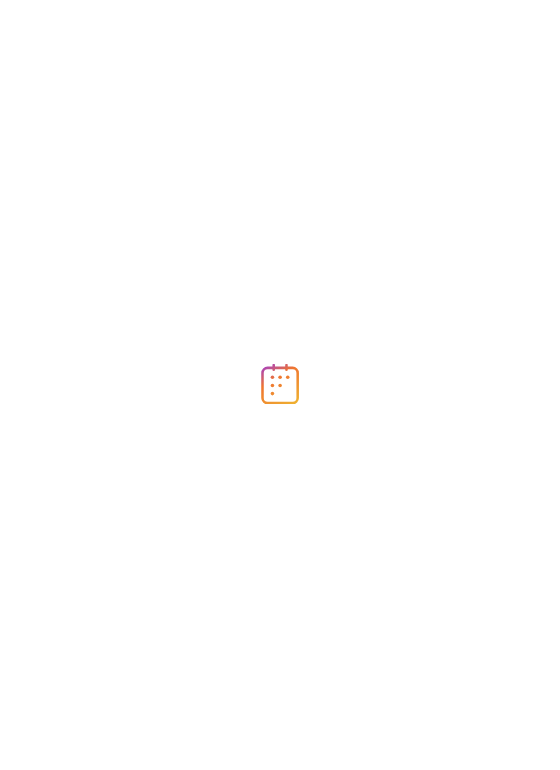 scroll, scrollTop: 0, scrollLeft: 0, axis: both 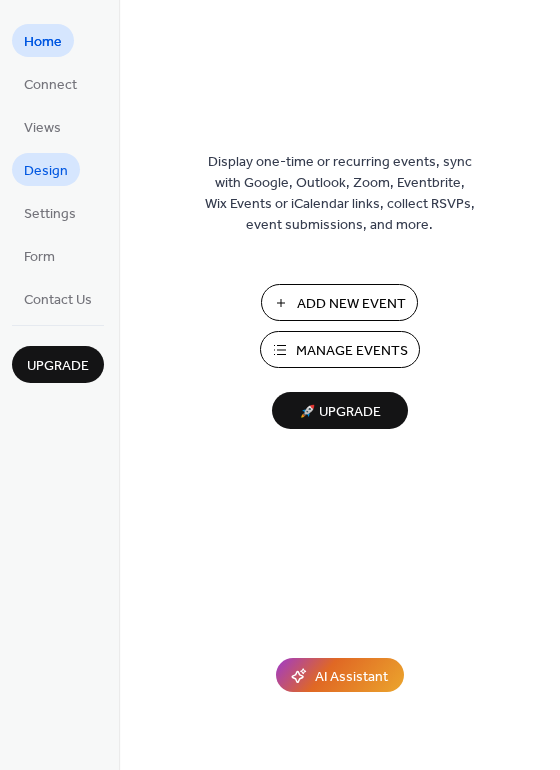click on "Design" at bounding box center [46, 171] 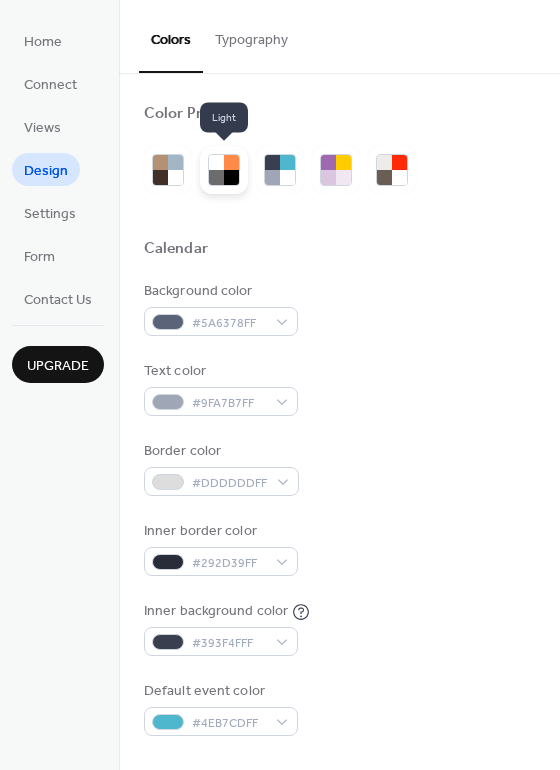 click at bounding box center [231, 177] 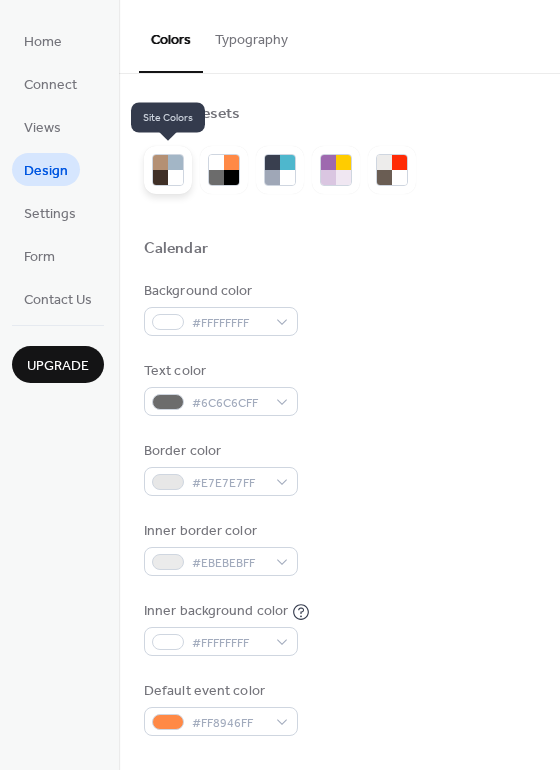click at bounding box center [160, 177] 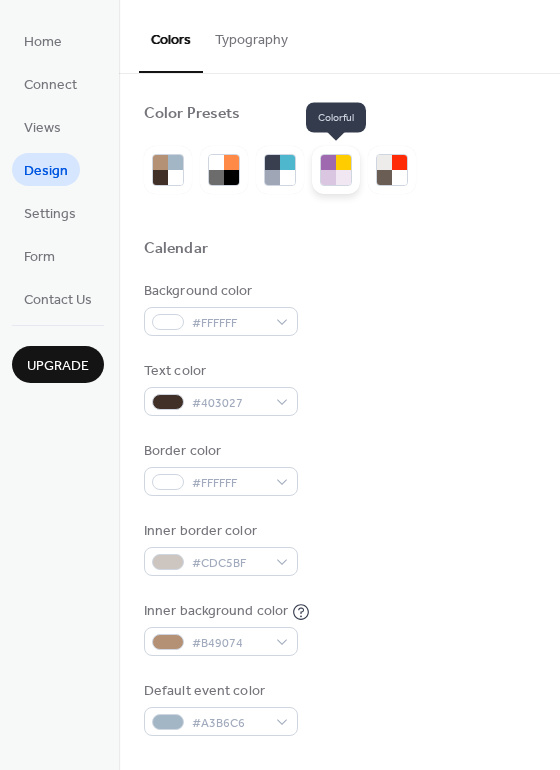 click at bounding box center [328, 162] 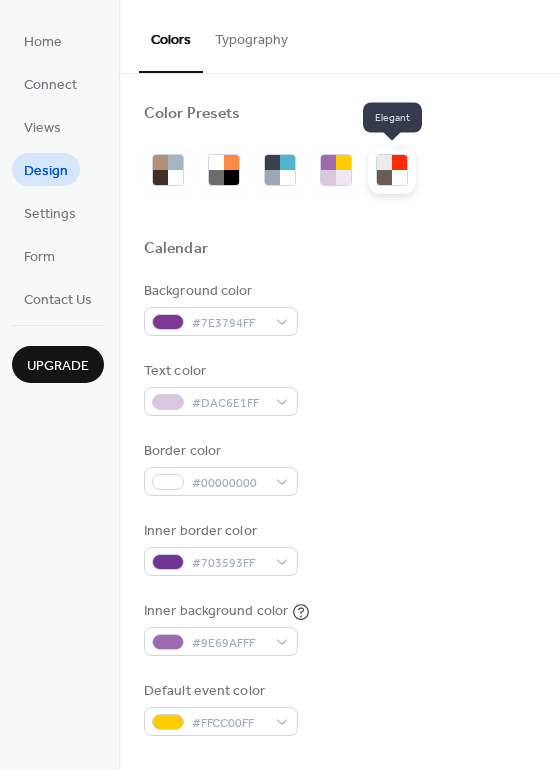 click at bounding box center [399, 177] 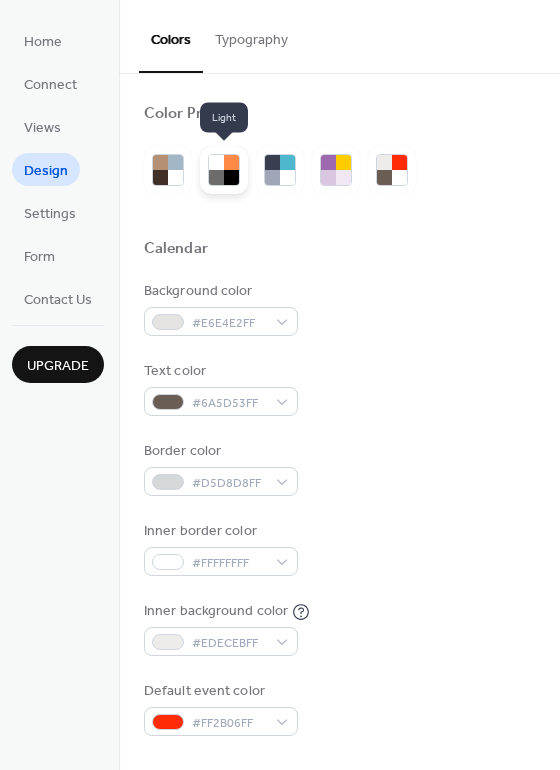 click at bounding box center (231, 177) 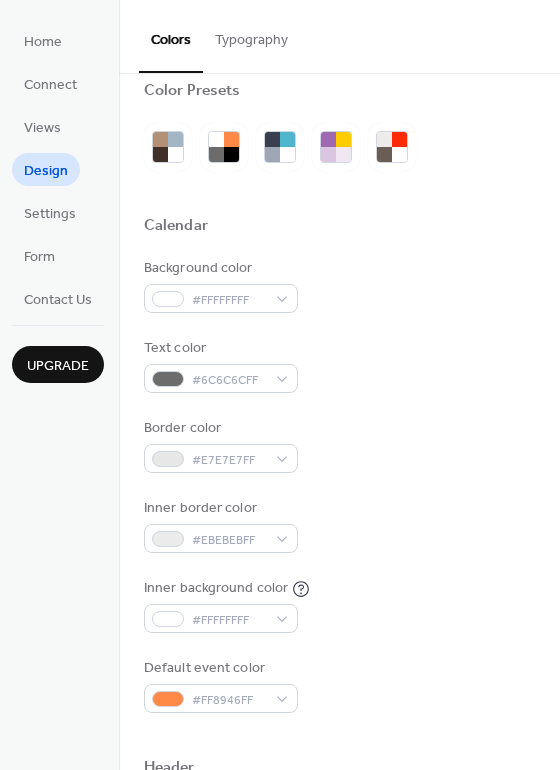 scroll, scrollTop: 0, scrollLeft: 0, axis: both 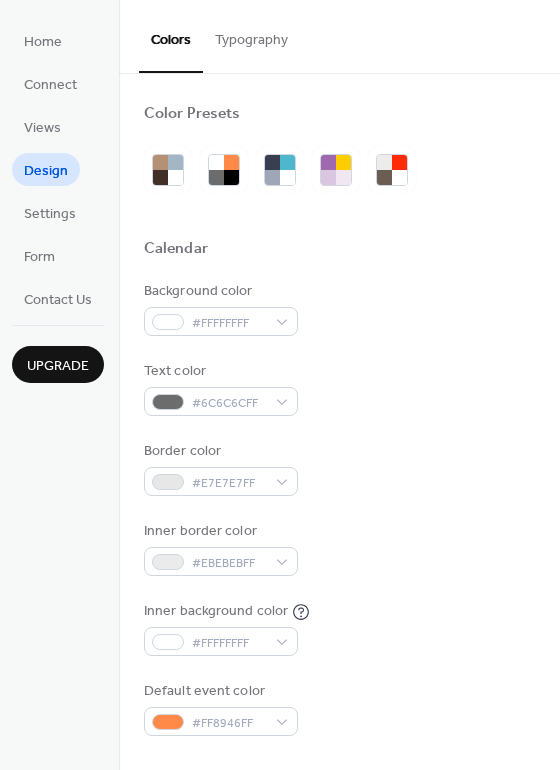 click on "Background color #FFFFFFFF Text color #6C6C6CFF Border color #E7E7E7FF Inner border color #EBEBEBFF Inner background color #FFFFFFFF Default event color #FF8946FF" at bounding box center [339, 508] 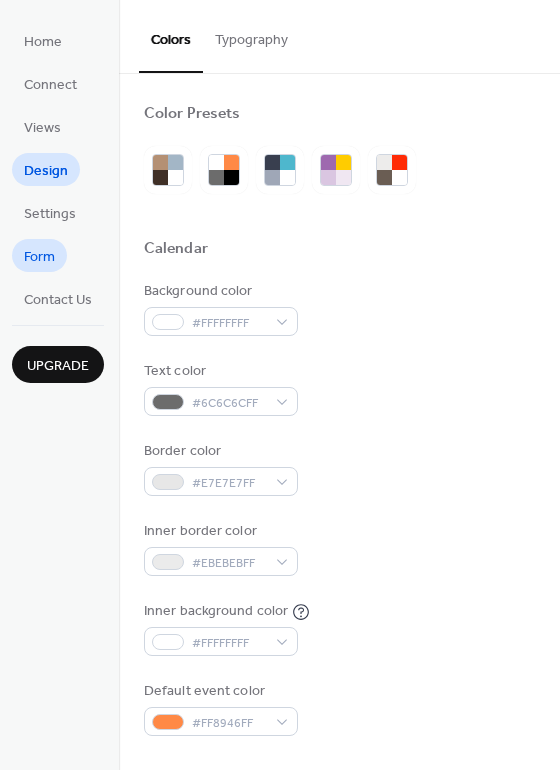 click on "Form" at bounding box center [39, 257] 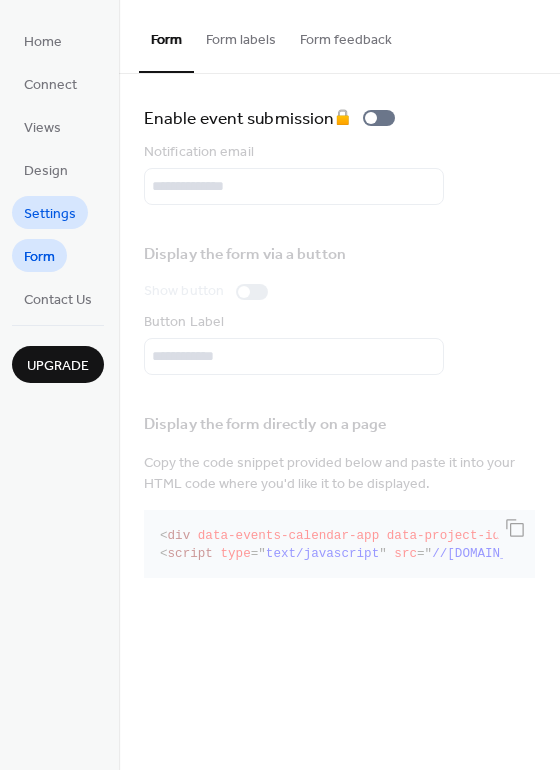 click on "Settings" at bounding box center (50, 214) 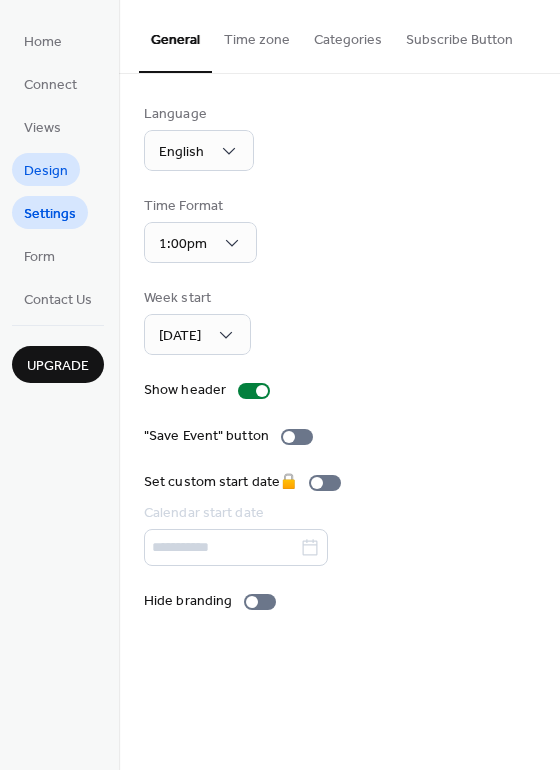 click on "Design" at bounding box center [46, 171] 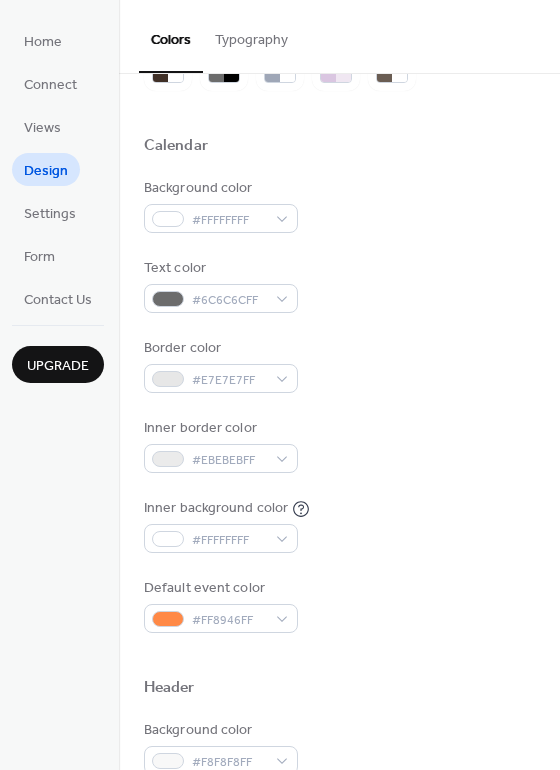 scroll, scrollTop: 104, scrollLeft: 0, axis: vertical 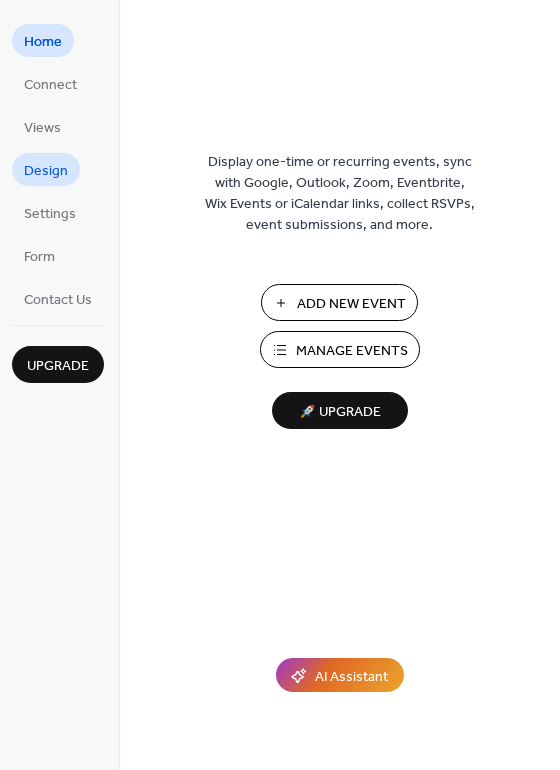 click on "Design" at bounding box center [46, 171] 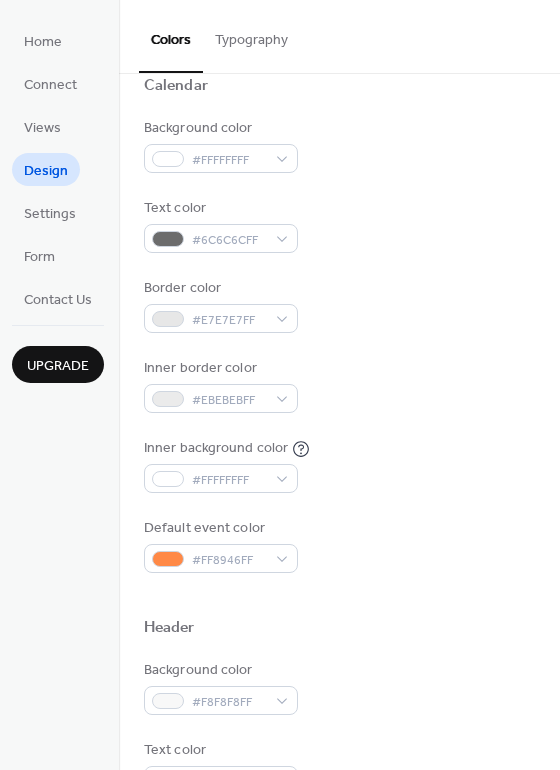 scroll, scrollTop: 167, scrollLeft: 0, axis: vertical 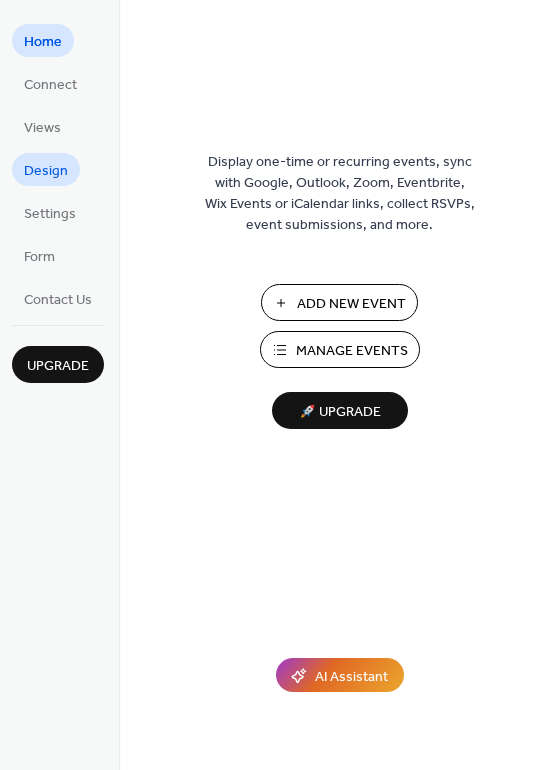 click on "Design" at bounding box center (46, 171) 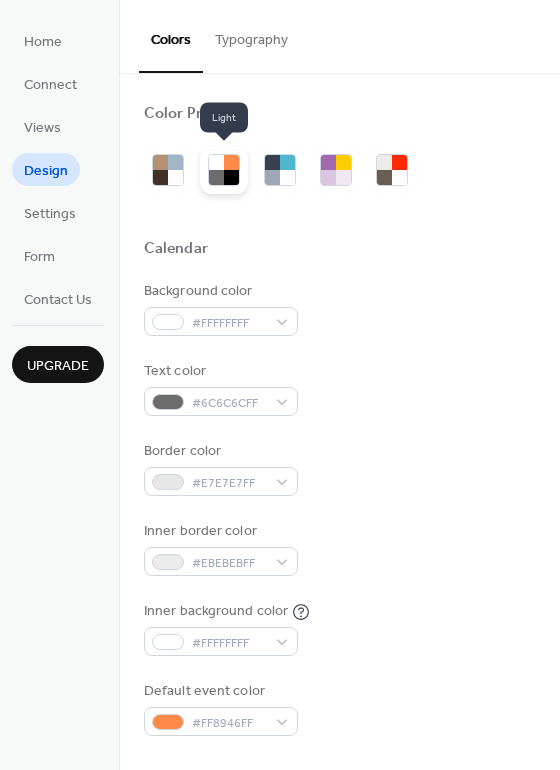 click at bounding box center [231, 177] 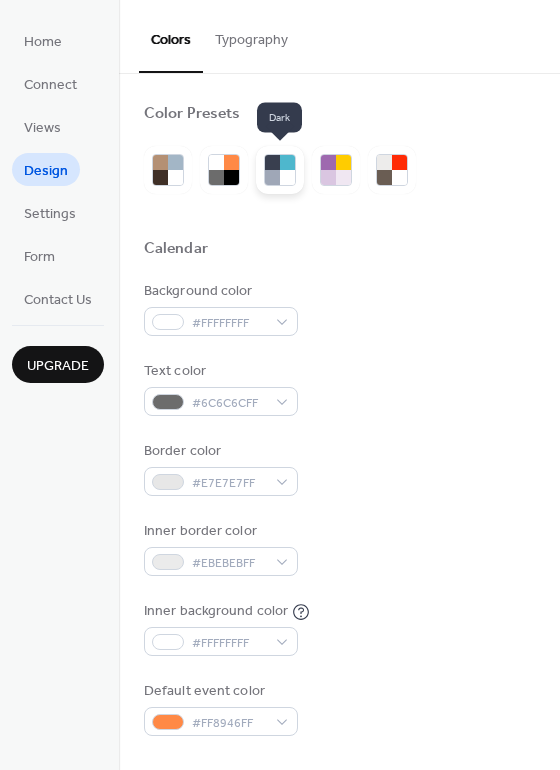 click at bounding box center (272, 177) 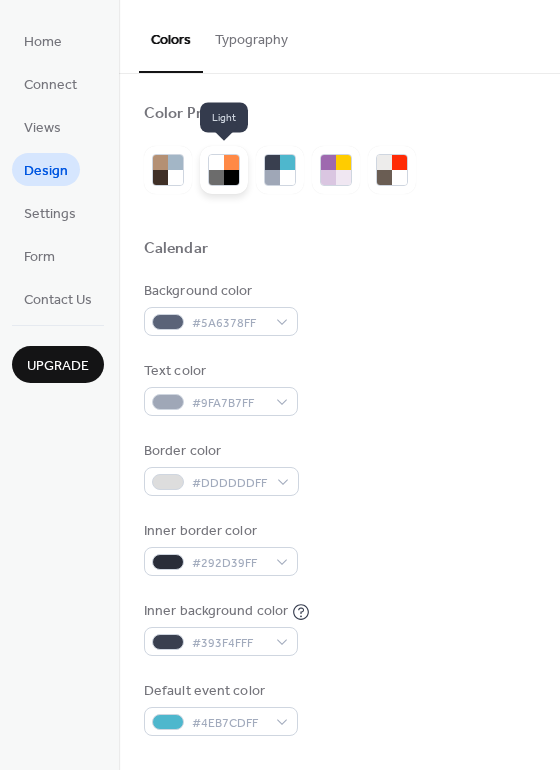 click at bounding box center (216, 162) 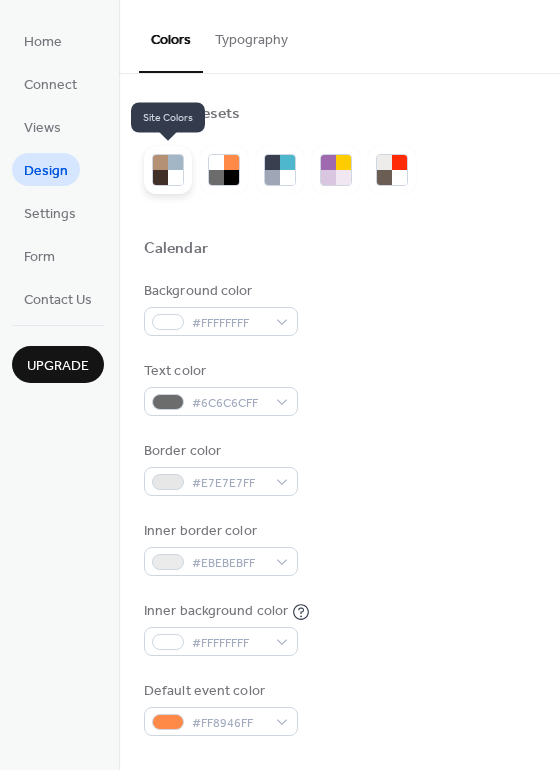 click at bounding box center [175, 162] 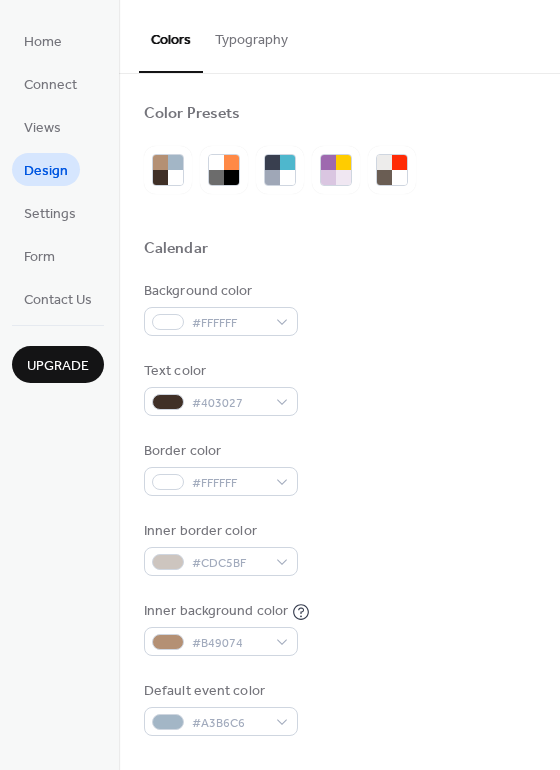 click on "Typography" at bounding box center (251, 35) 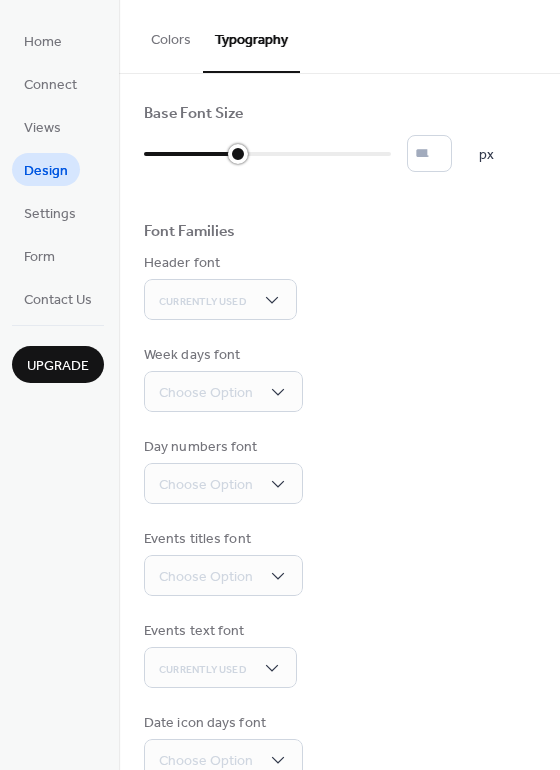 drag, startPoint x: 152, startPoint y: 152, endPoint x: 235, endPoint y: 152, distance: 83 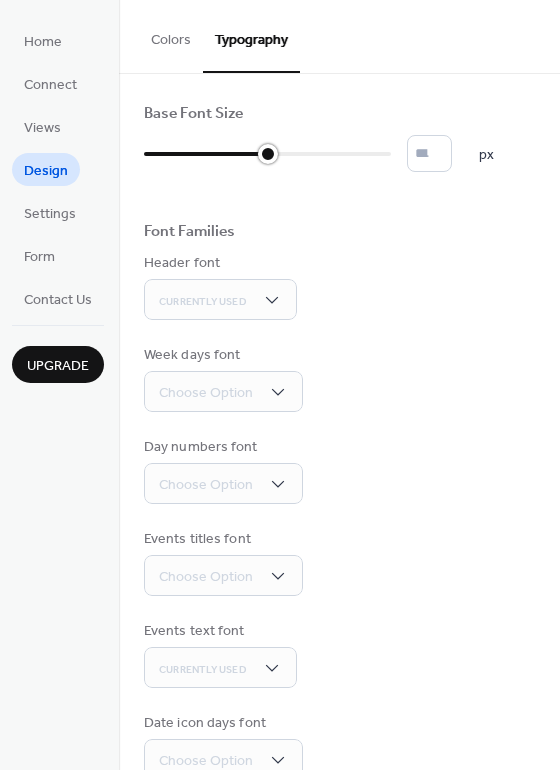 click at bounding box center (268, 154) 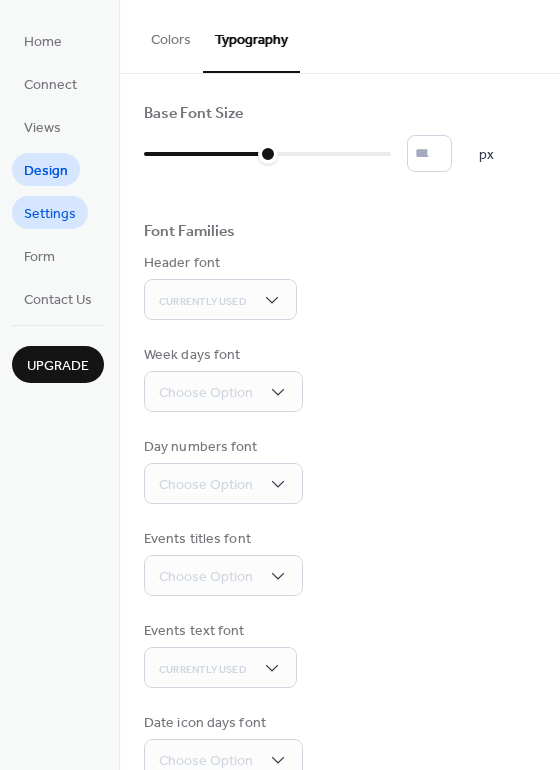 click on "Settings" at bounding box center [50, 214] 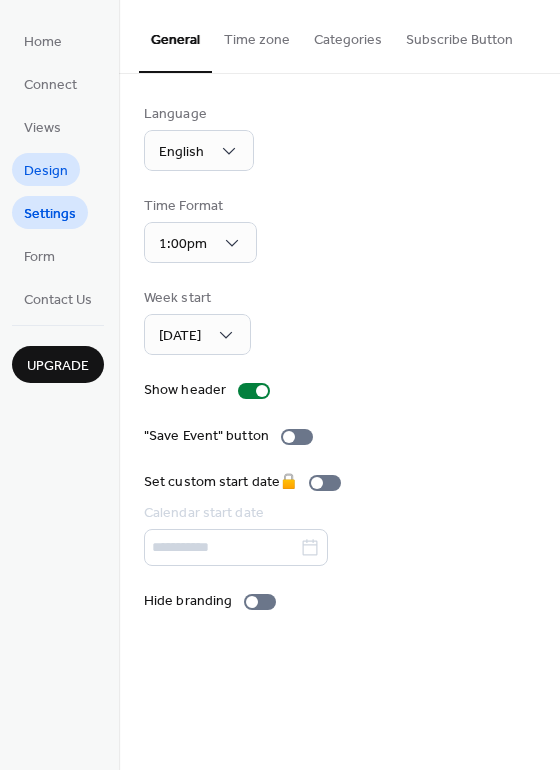 click on "Design" at bounding box center [46, 171] 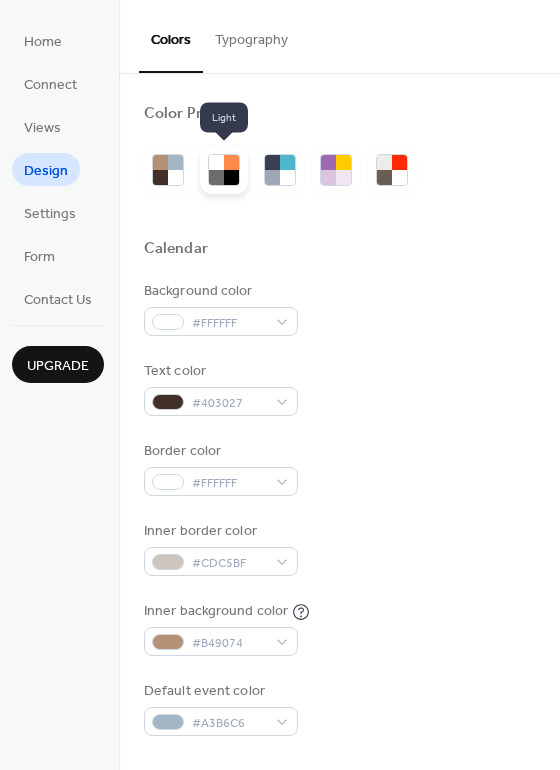 click at bounding box center (216, 177) 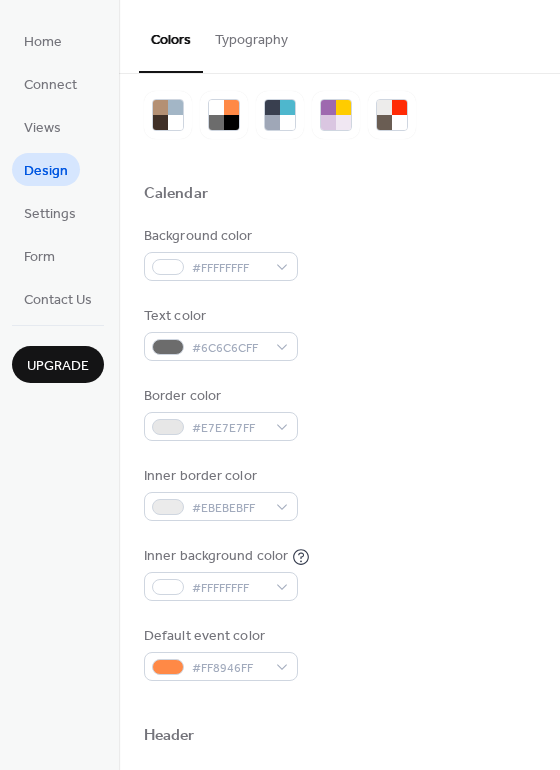 scroll, scrollTop: 0, scrollLeft: 0, axis: both 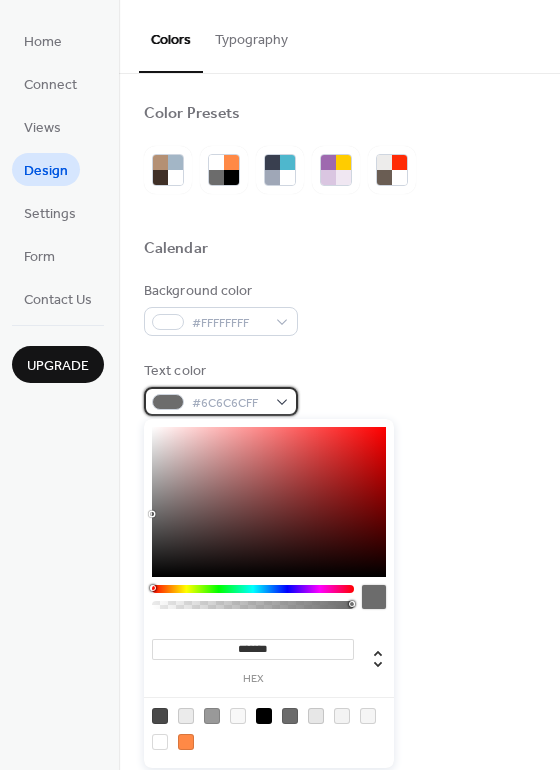 click on "#6C6C6CFF" at bounding box center [221, 401] 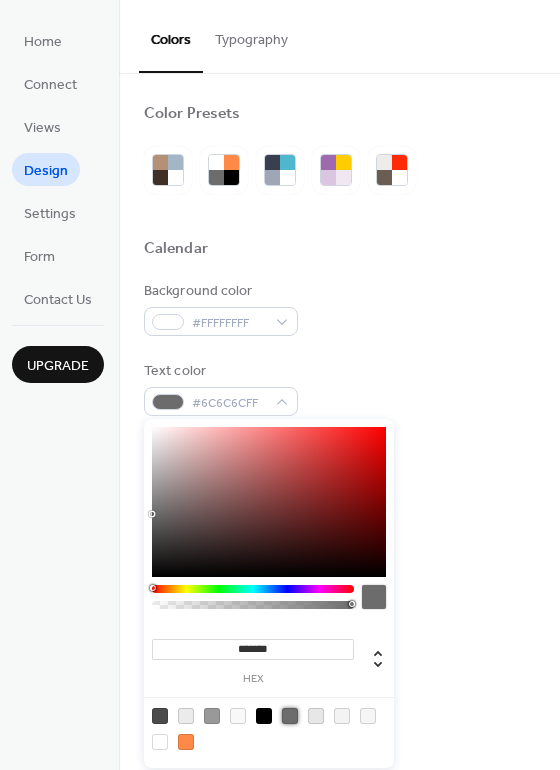 click at bounding box center (290, 716) 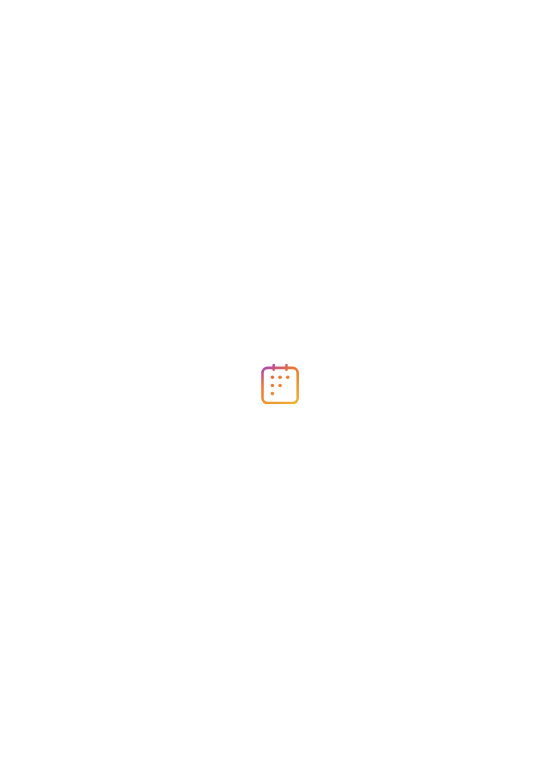 scroll, scrollTop: 0, scrollLeft: 0, axis: both 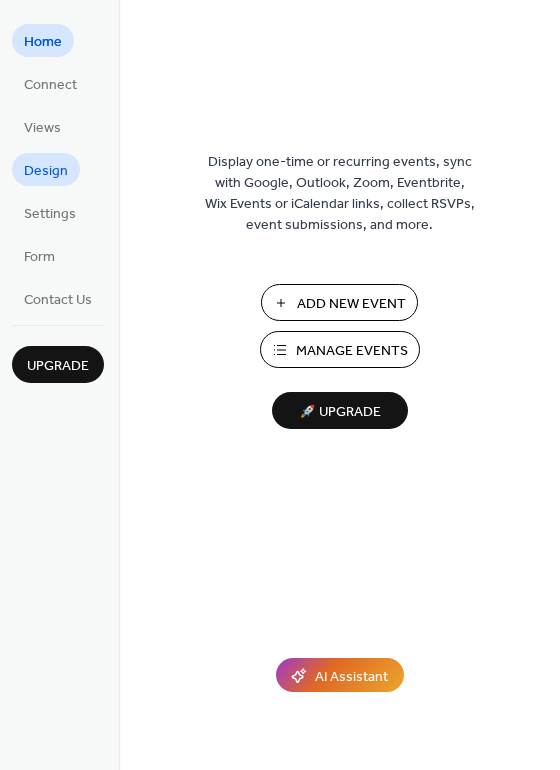 click on "Design" at bounding box center (46, 171) 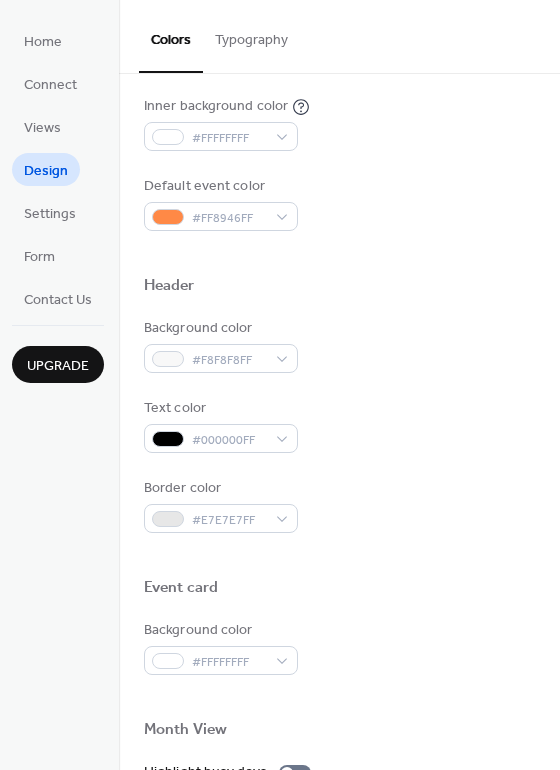 scroll, scrollTop: 507, scrollLeft: 0, axis: vertical 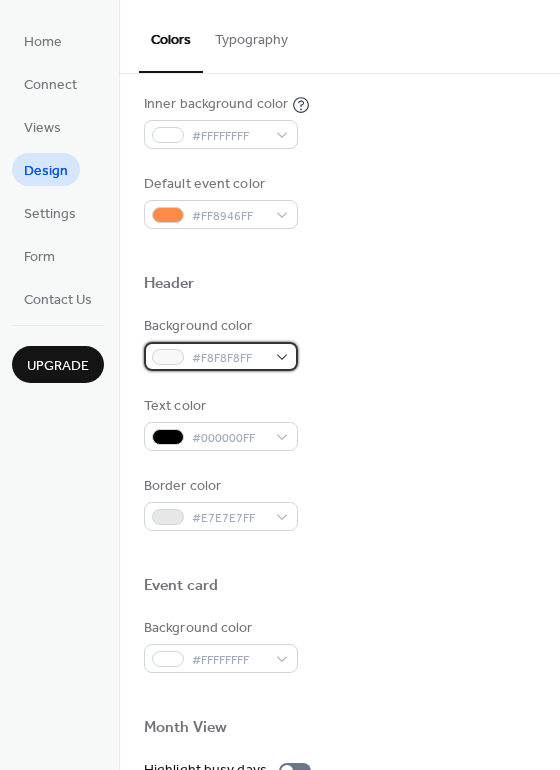 click on "#F8F8F8FF" at bounding box center (221, 356) 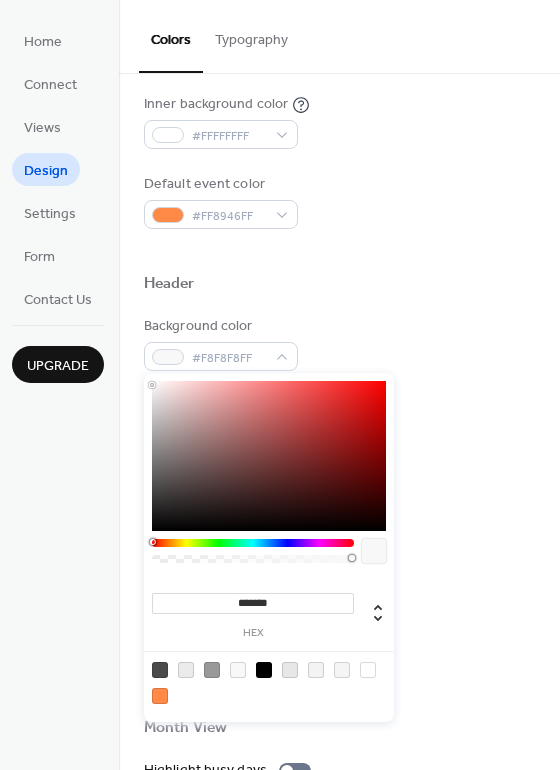 click at bounding box center [212, 670] 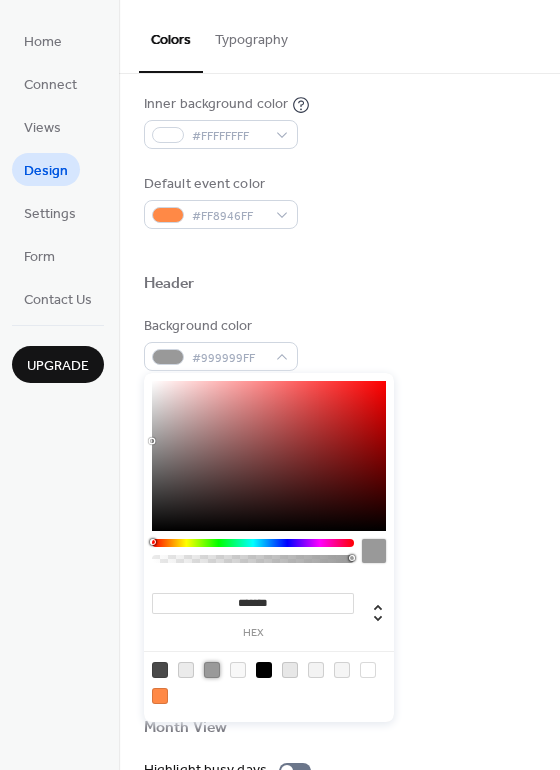 click at bounding box center [290, 670] 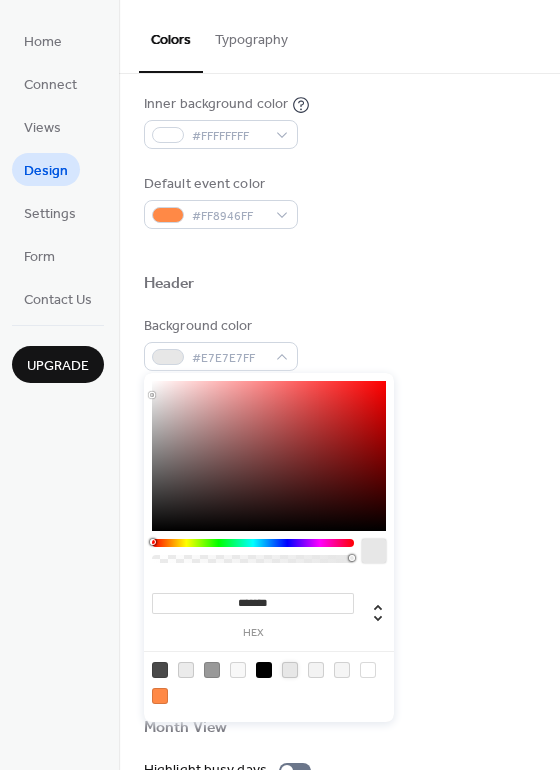 click at bounding box center [253, 543] 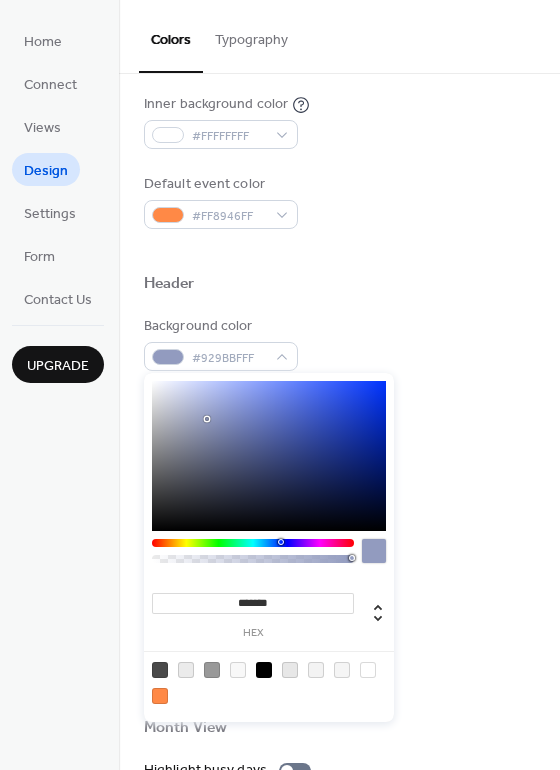 click at bounding box center (269, 456) 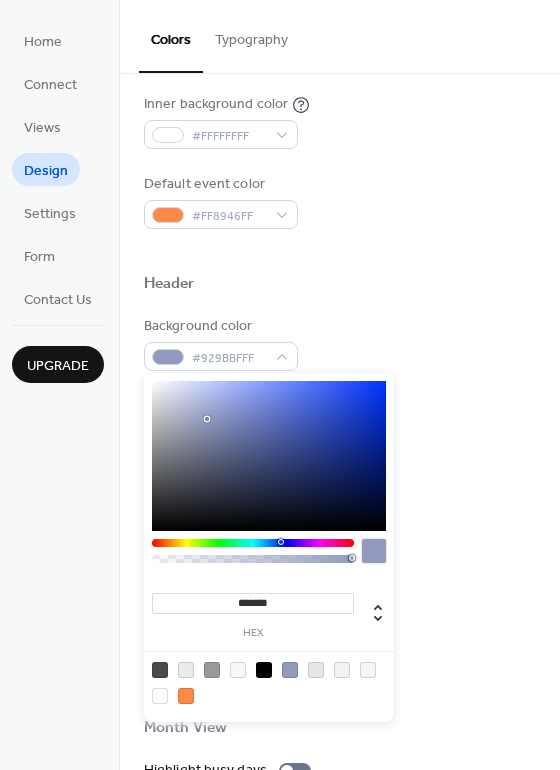 click at bounding box center (269, 456) 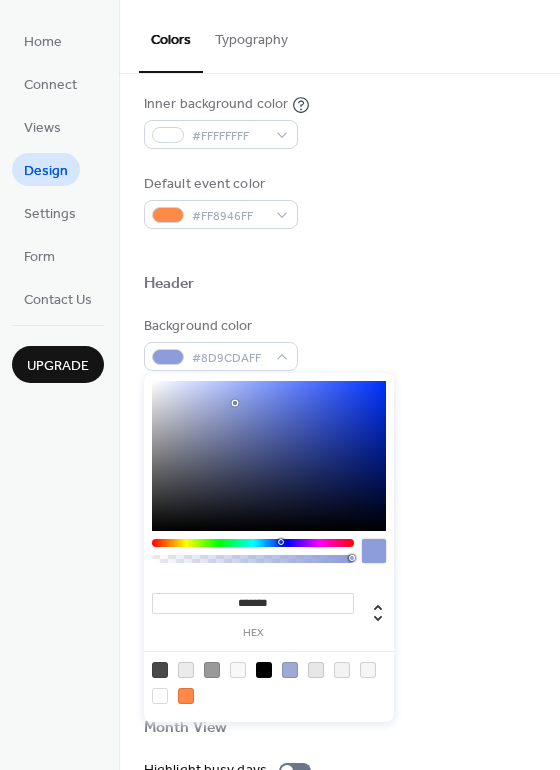 click at bounding box center (269, 456) 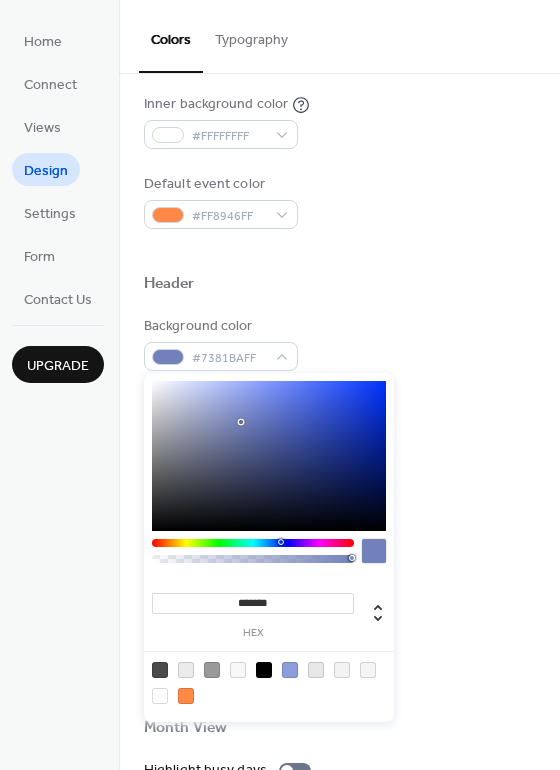 click at bounding box center (269, 456) 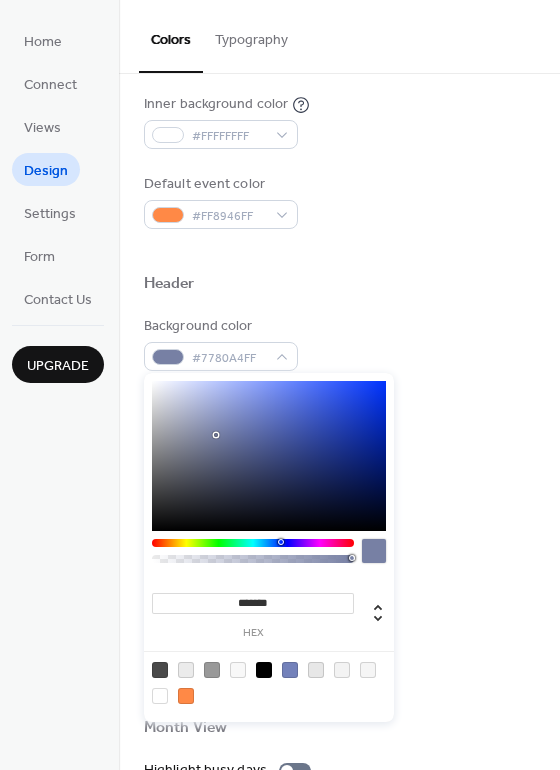 click at bounding box center [269, 456] 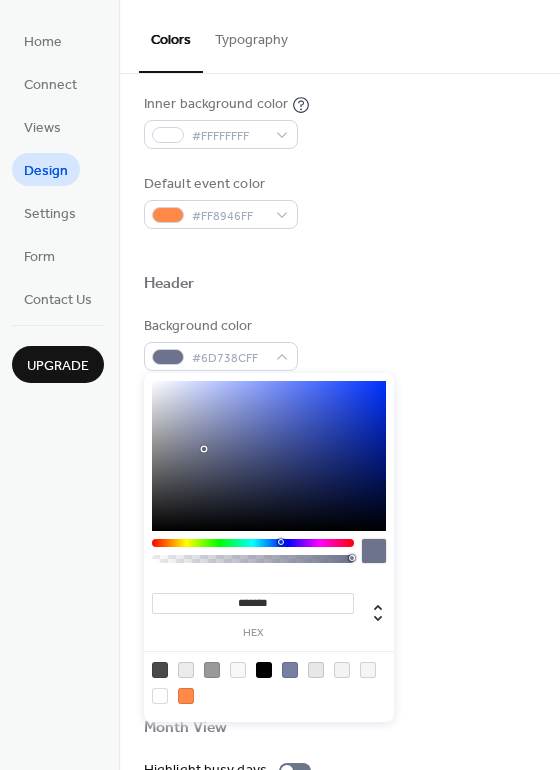 click at bounding box center [269, 456] 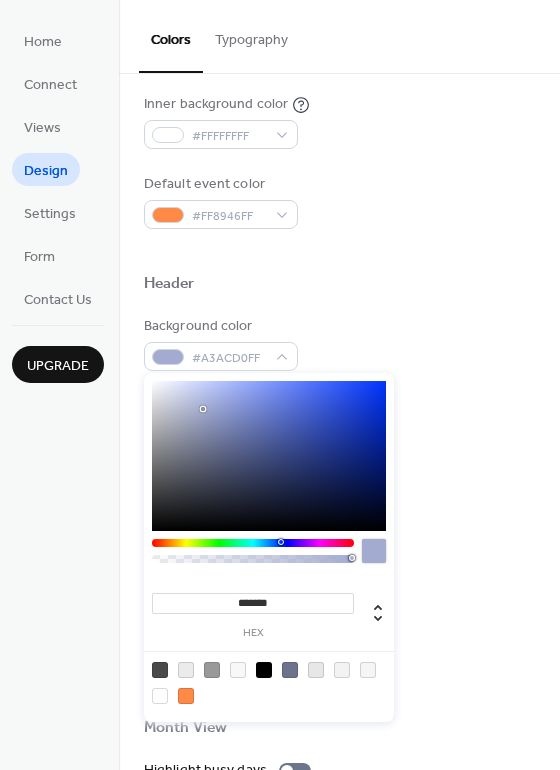 click at bounding box center [269, 456] 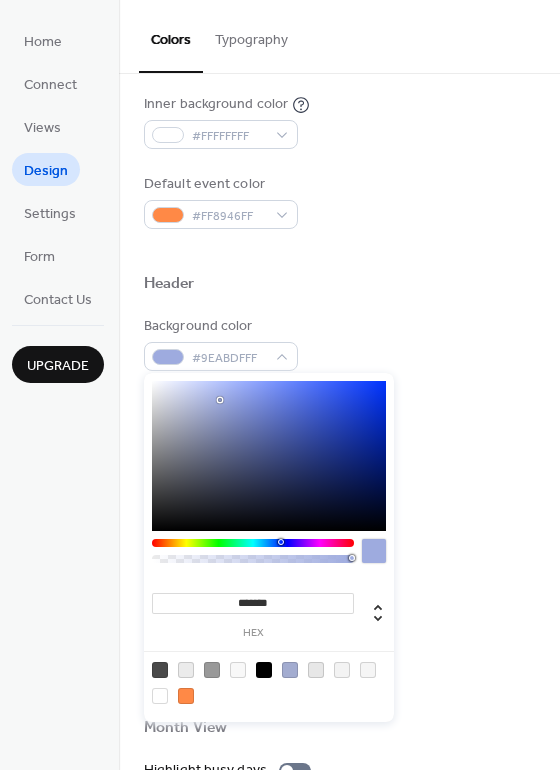 click at bounding box center [269, 456] 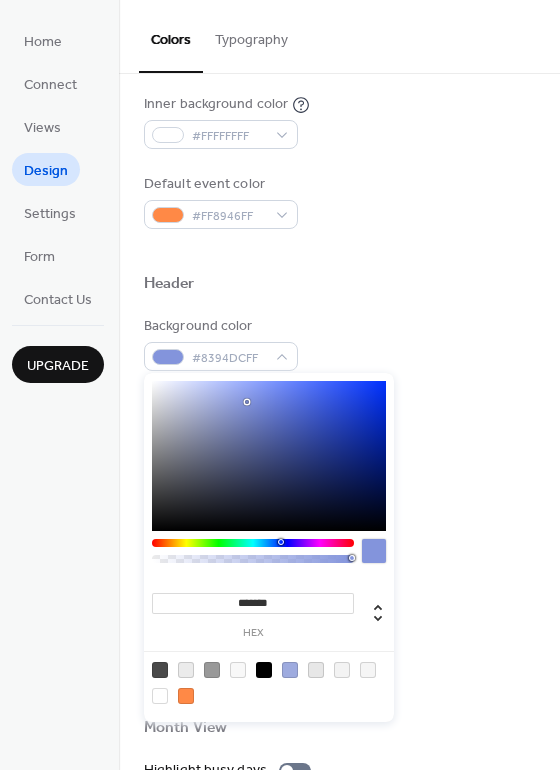 click at bounding box center [269, 456] 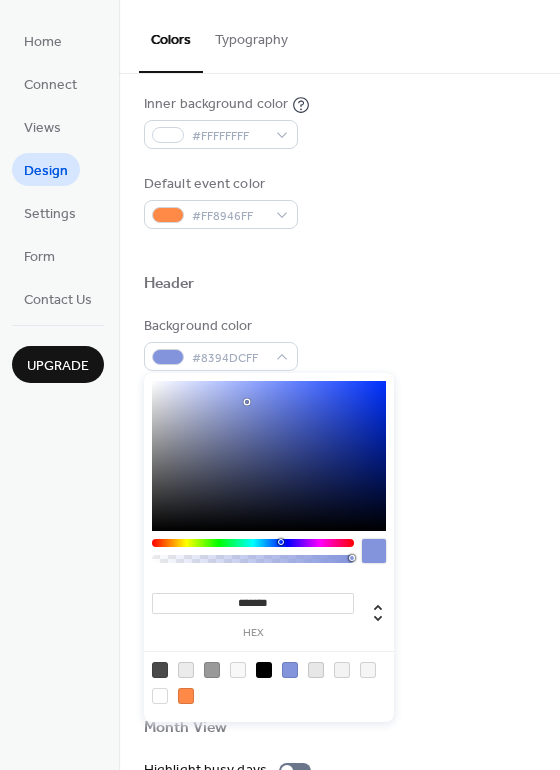 click at bounding box center [269, 456] 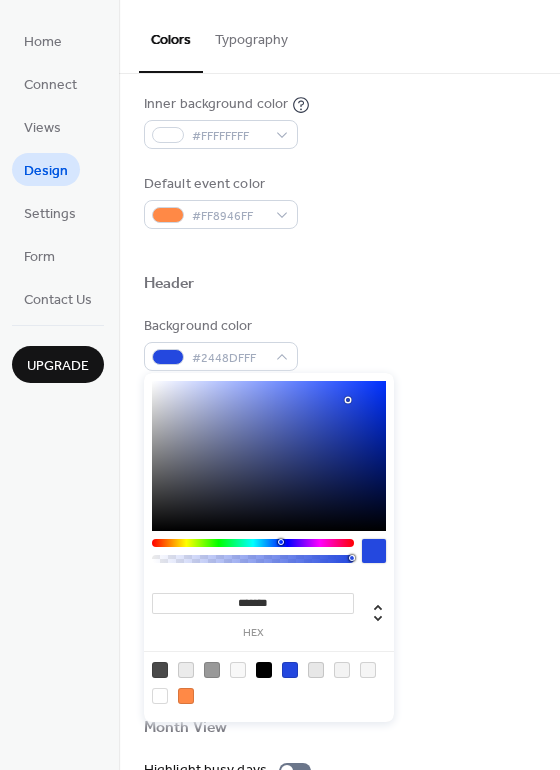 click at bounding box center [269, 456] 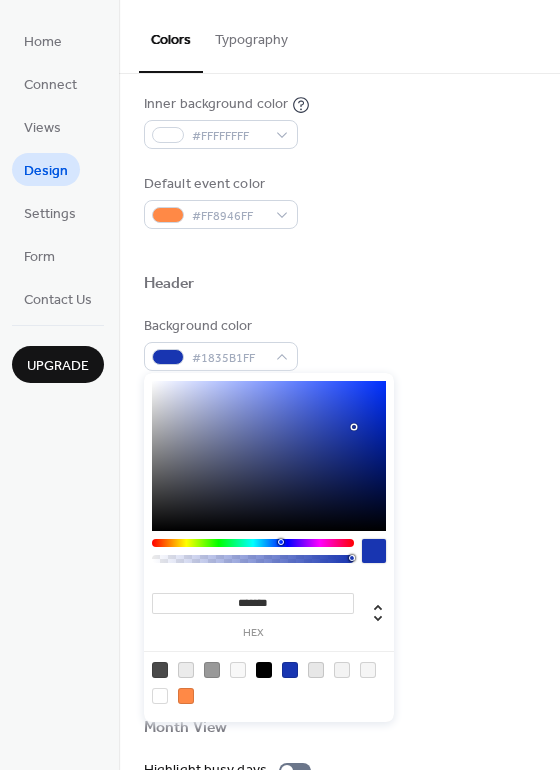 click at bounding box center [269, 456] 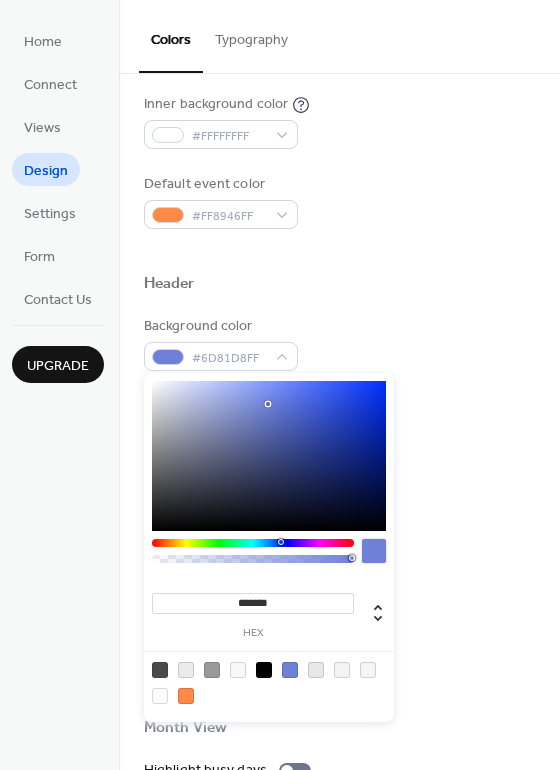 click at bounding box center [212, 670] 